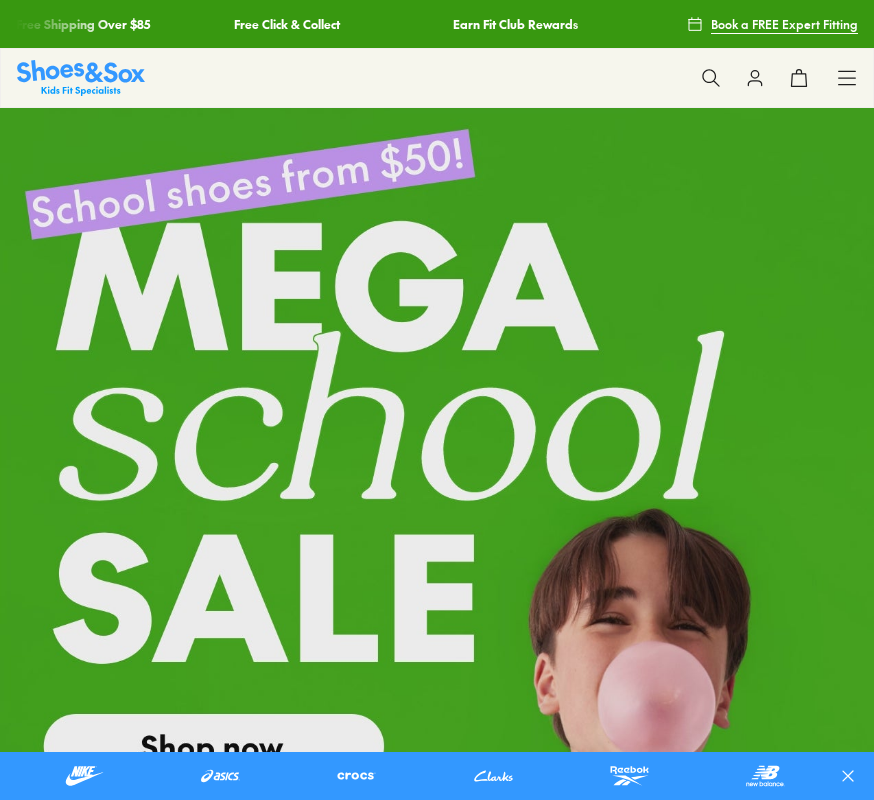 scroll, scrollTop: 0, scrollLeft: 0, axis: both 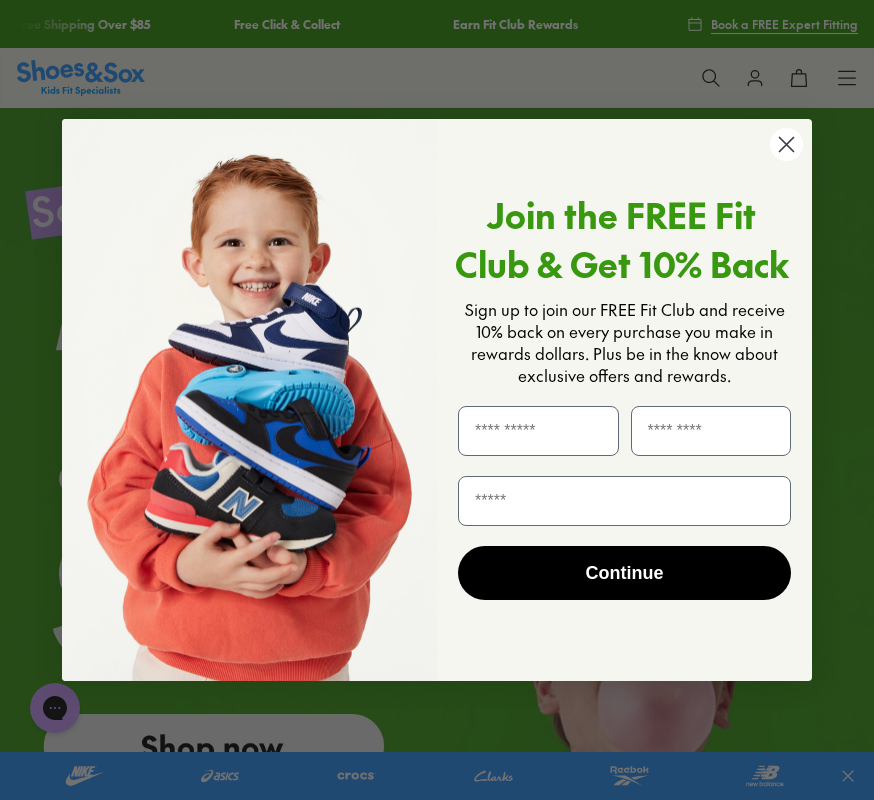 click on "Close dialog" 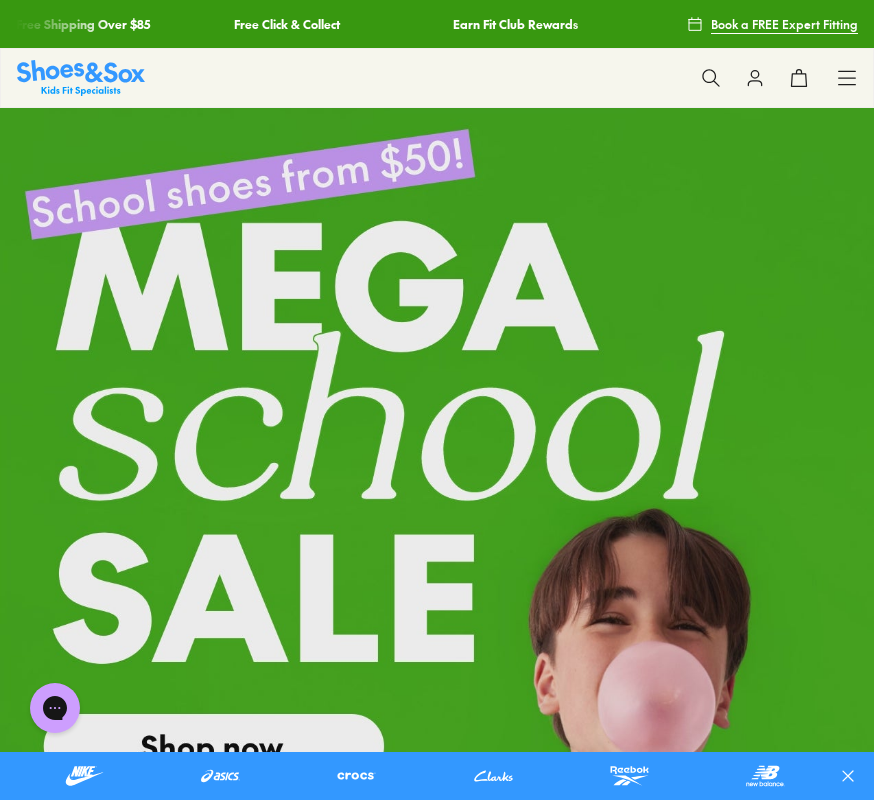 click 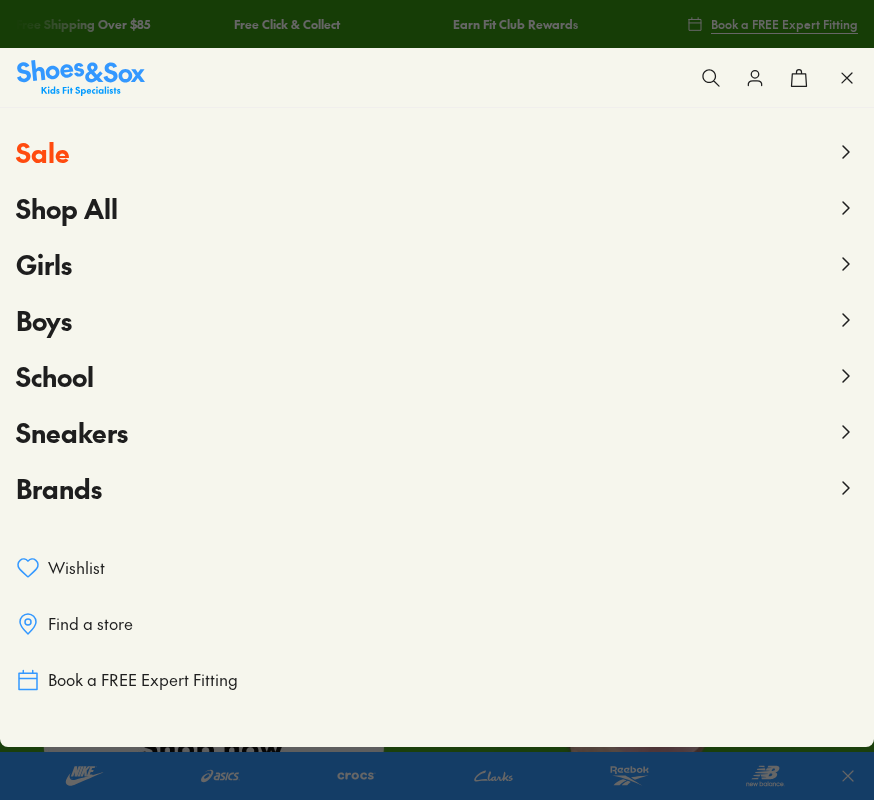 click on "Girls" at bounding box center [437, 264] 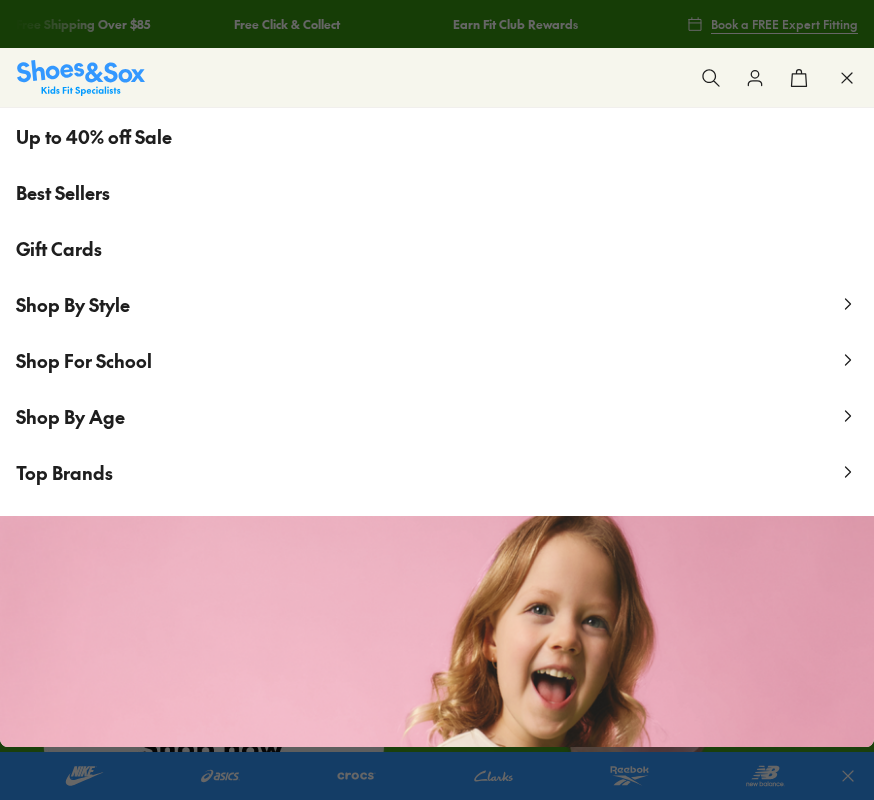 scroll, scrollTop: 254, scrollLeft: 0, axis: vertical 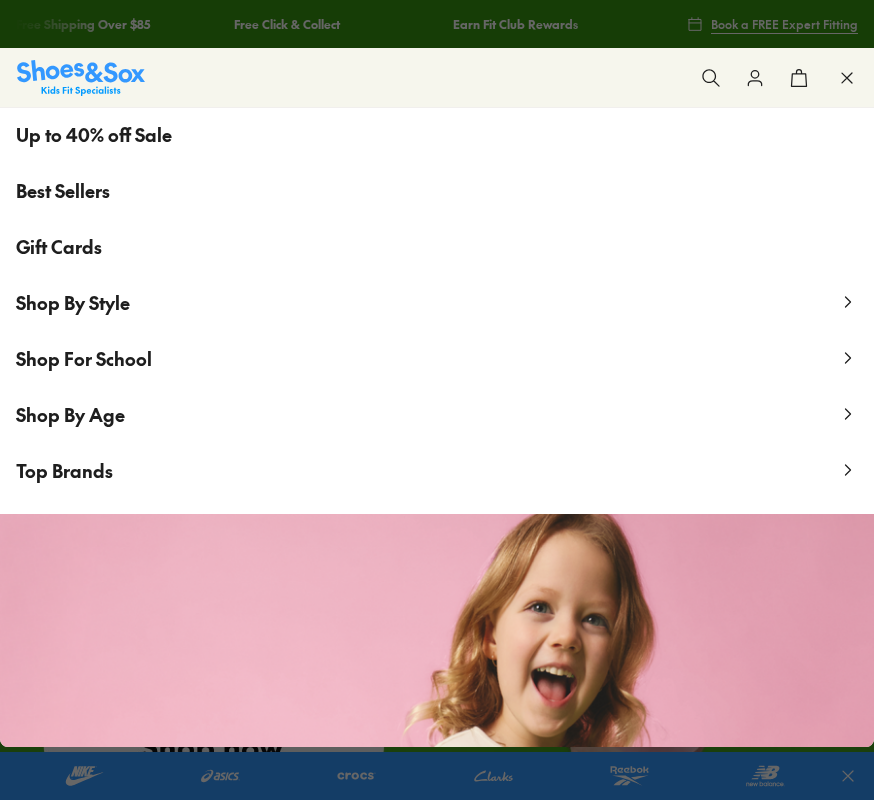 click on "Shop By Style" at bounding box center (437, 302) 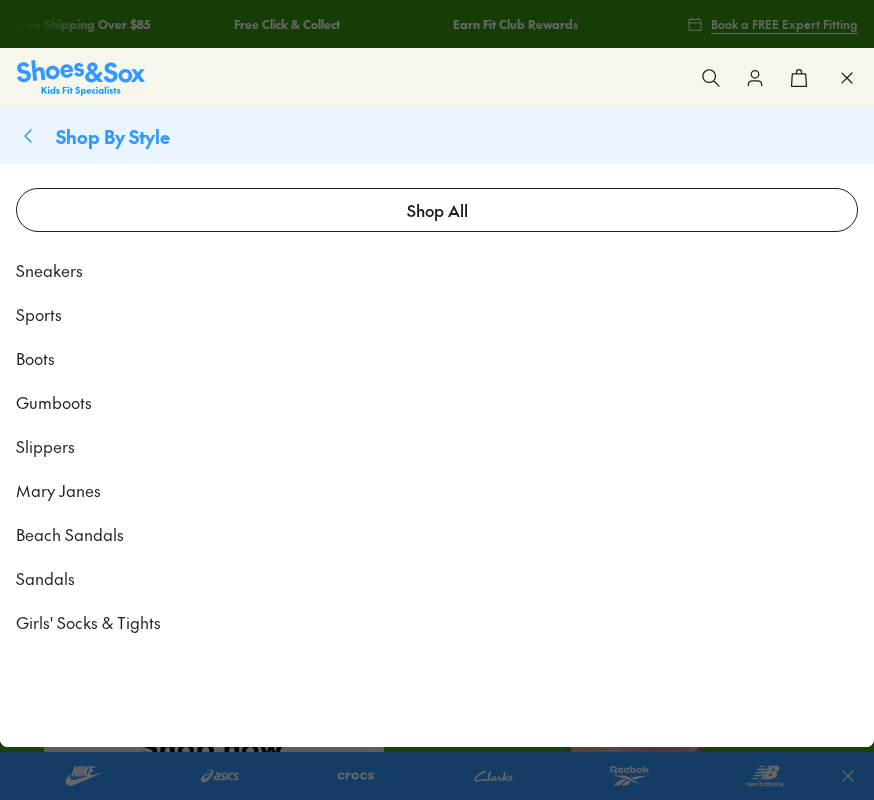 click on "Mary Janes" at bounding box center [58, 490] 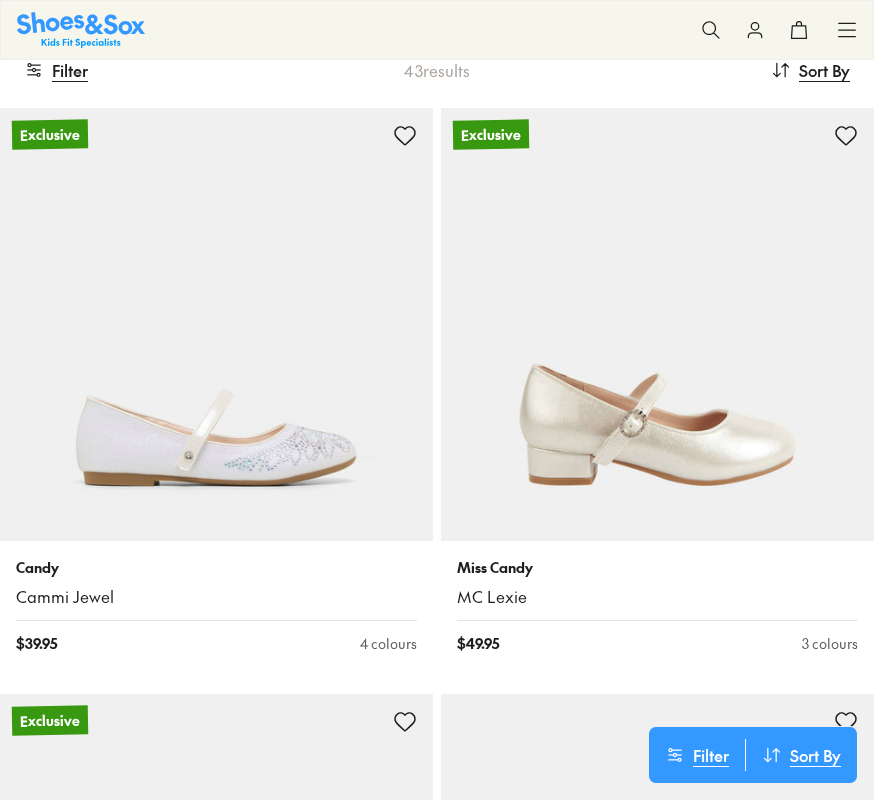 scroll, scrollTop: 238, scrollLeft: 0, axis: vertical 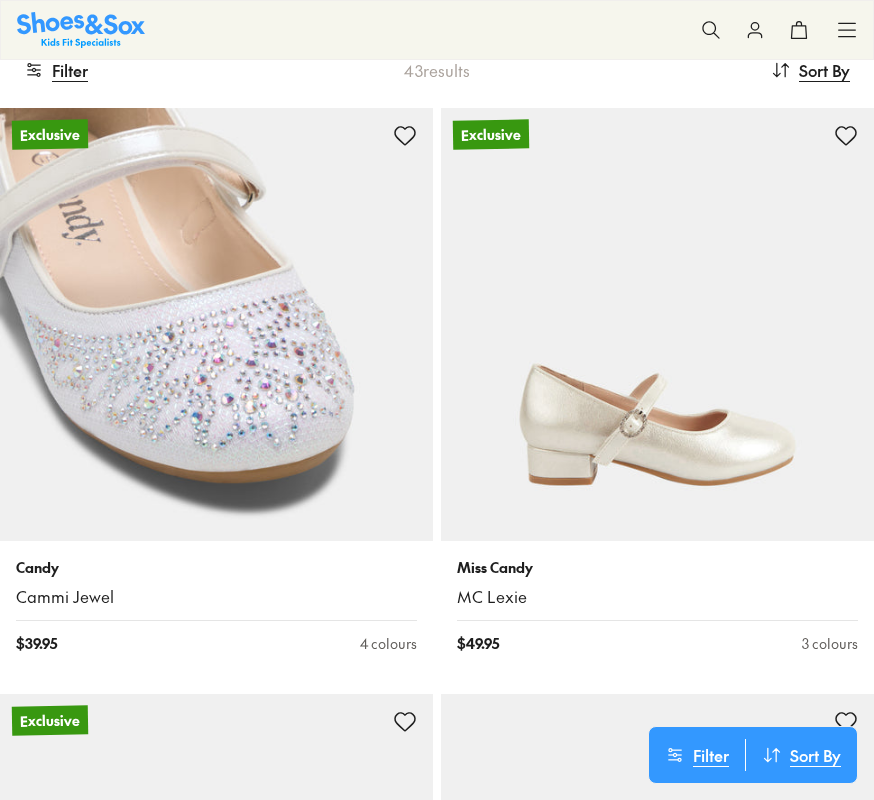 click at bounding box center (216, 324) 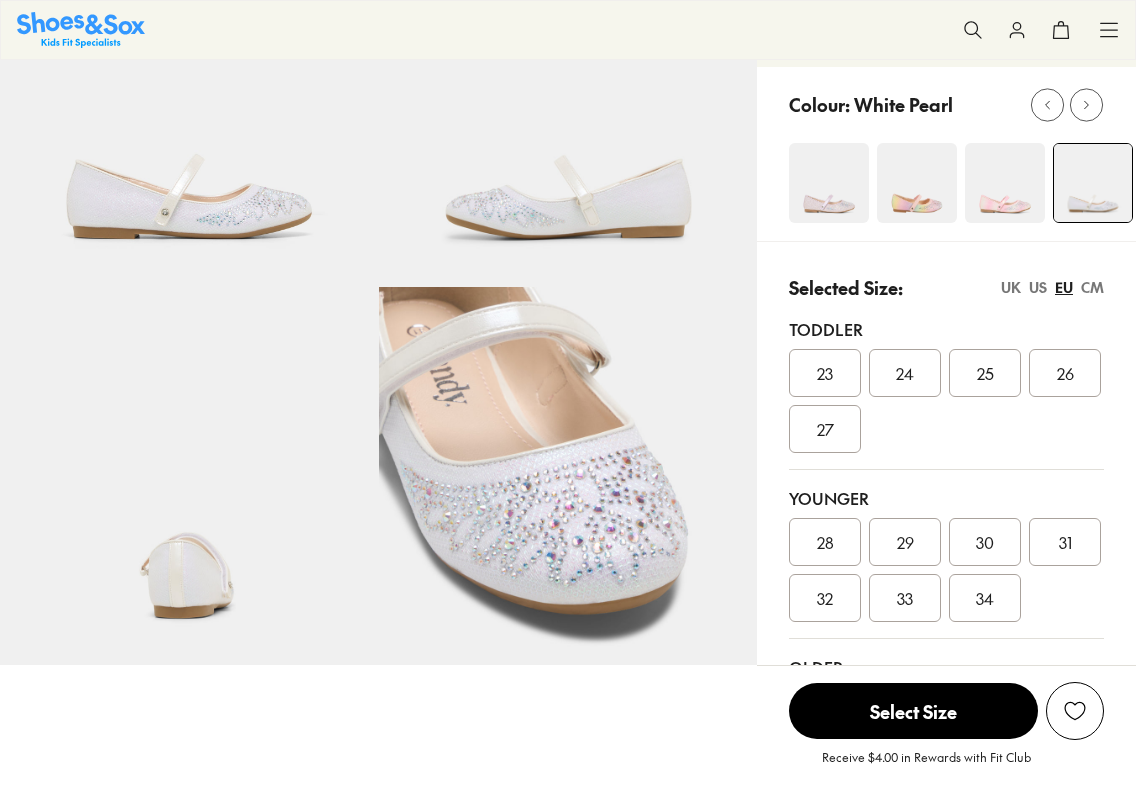 scroll, scrollTop: 192, scrollLeft: 0, axis: vertical 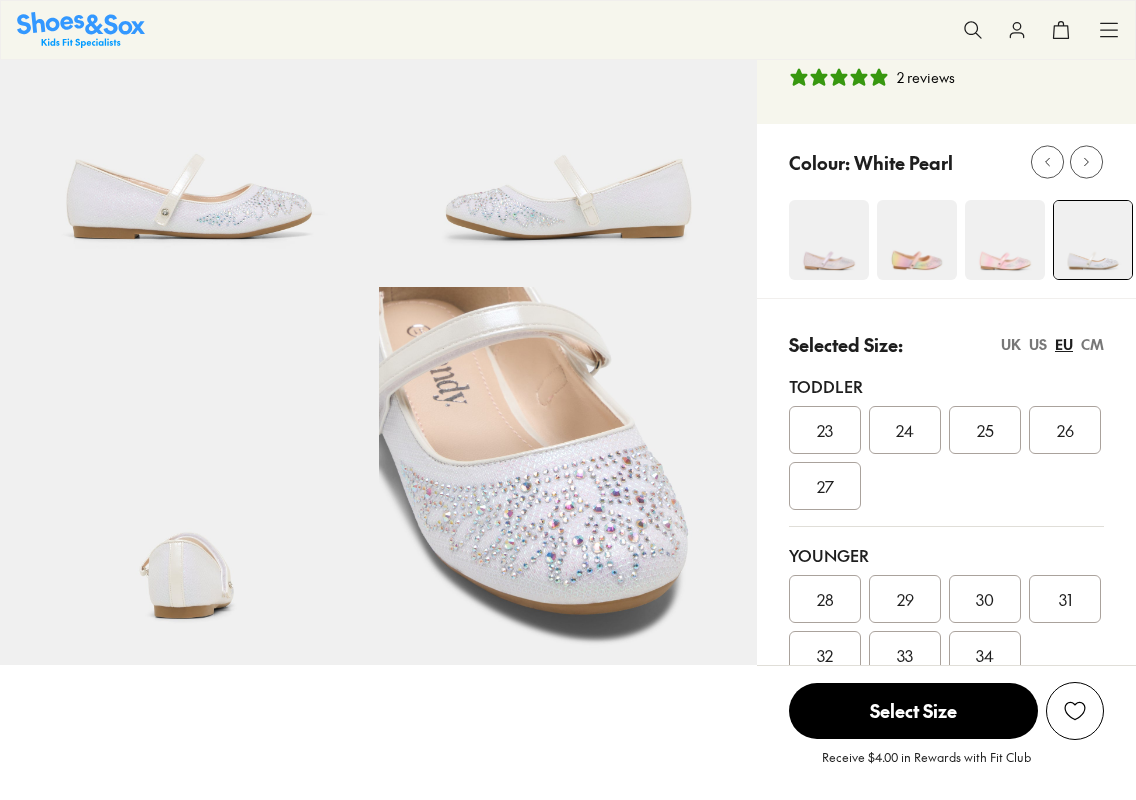 click at bounding box center (829, 240) 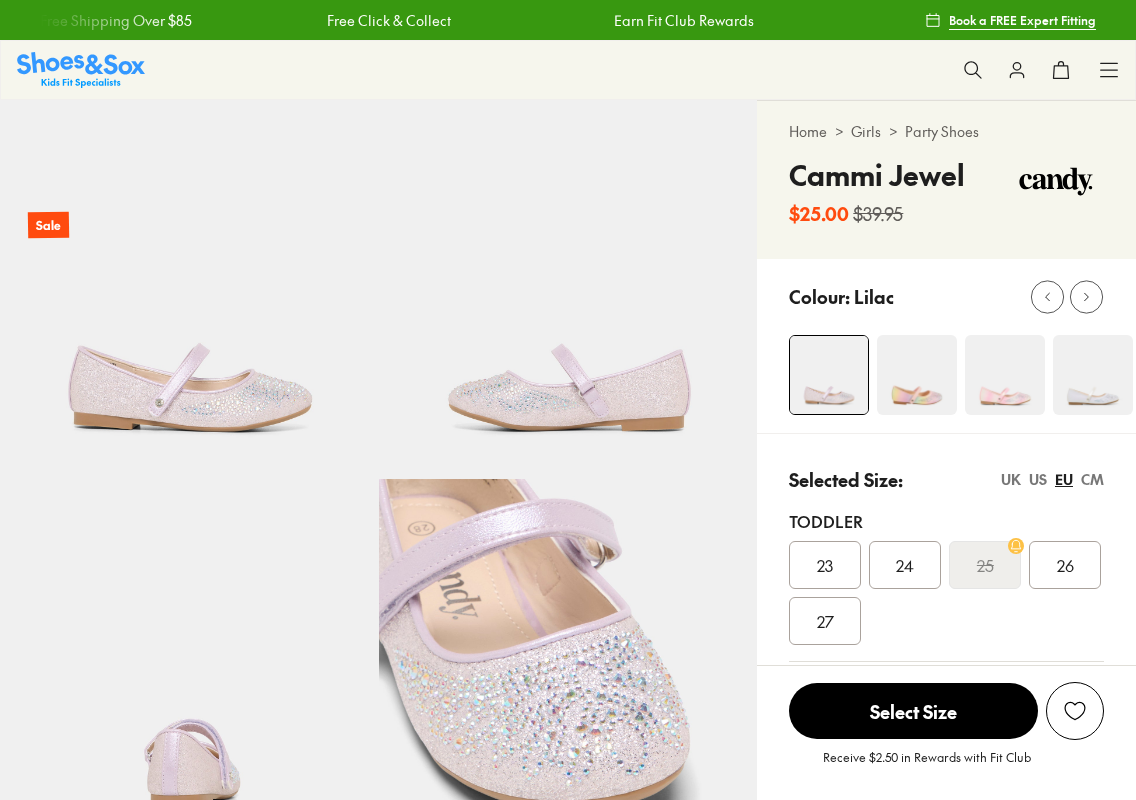 click on "Selected Size:   UK US EU CM Toddler 23 24 25 26 27 Younger 28 29 30 31 32 33 34 Older 35 36" at bounding box center [946, 696] 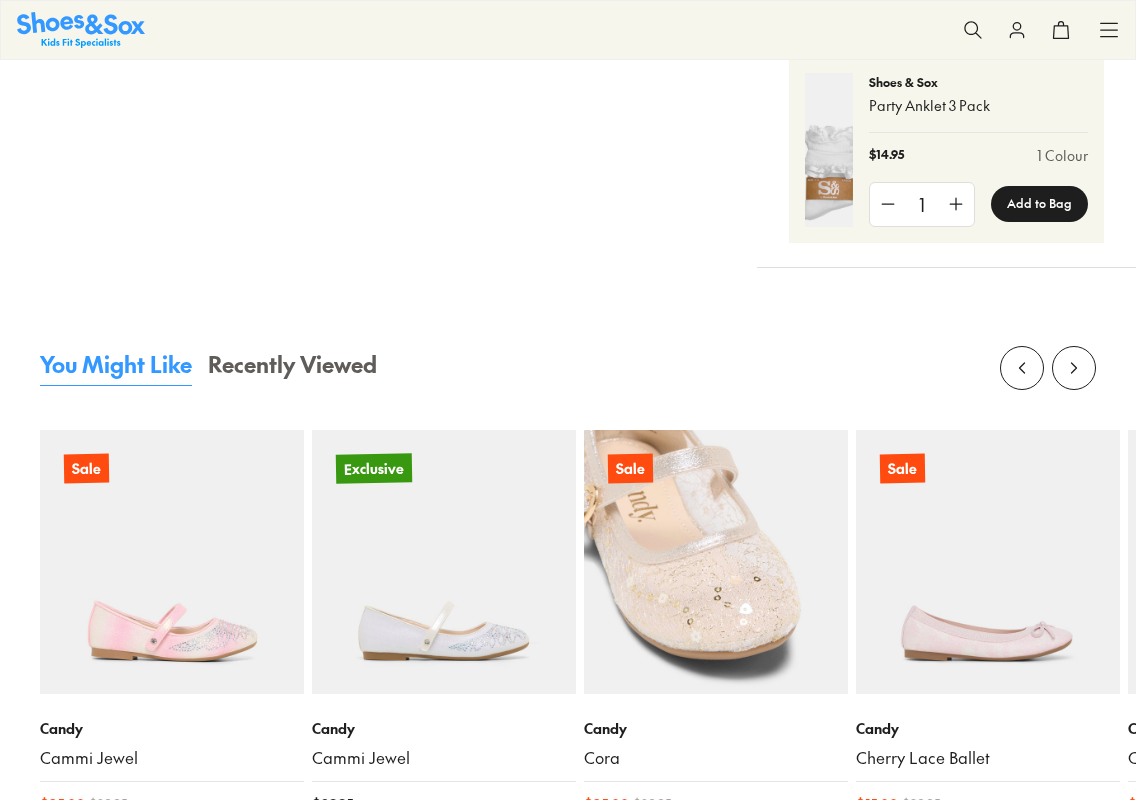 scroll, scrollTop: 1920, scrollLeft: 0, axis: vertical 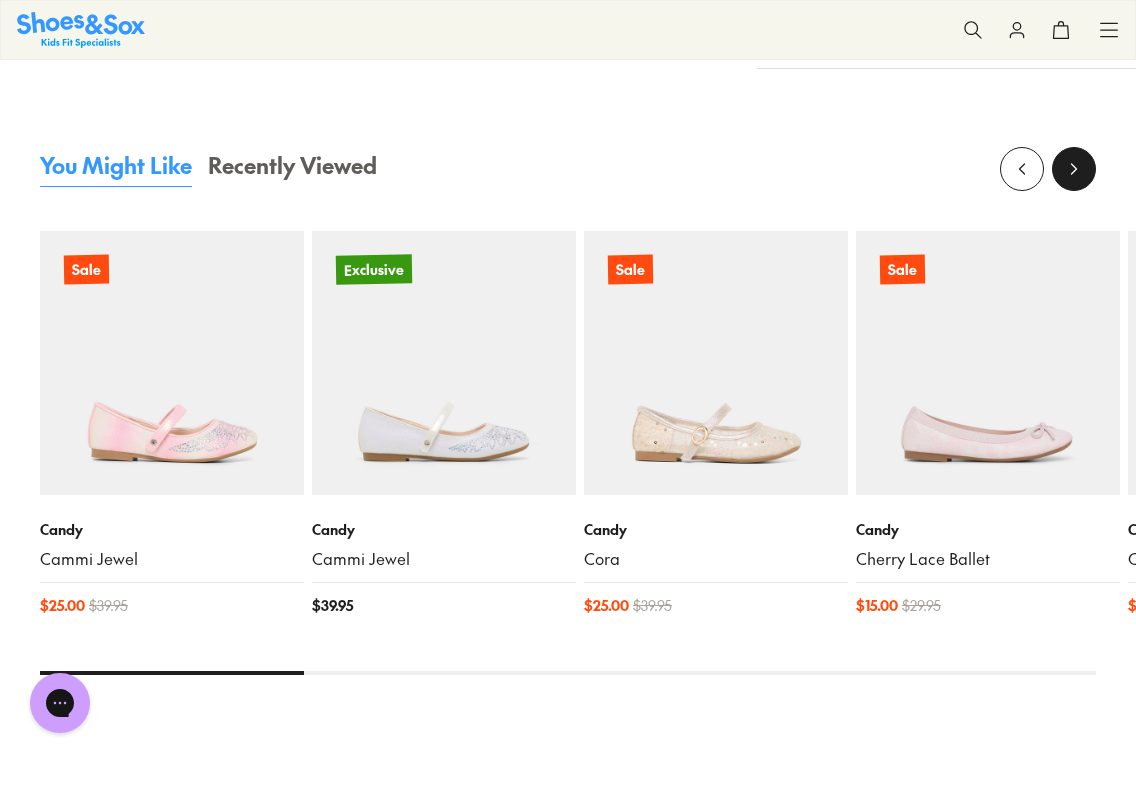 click 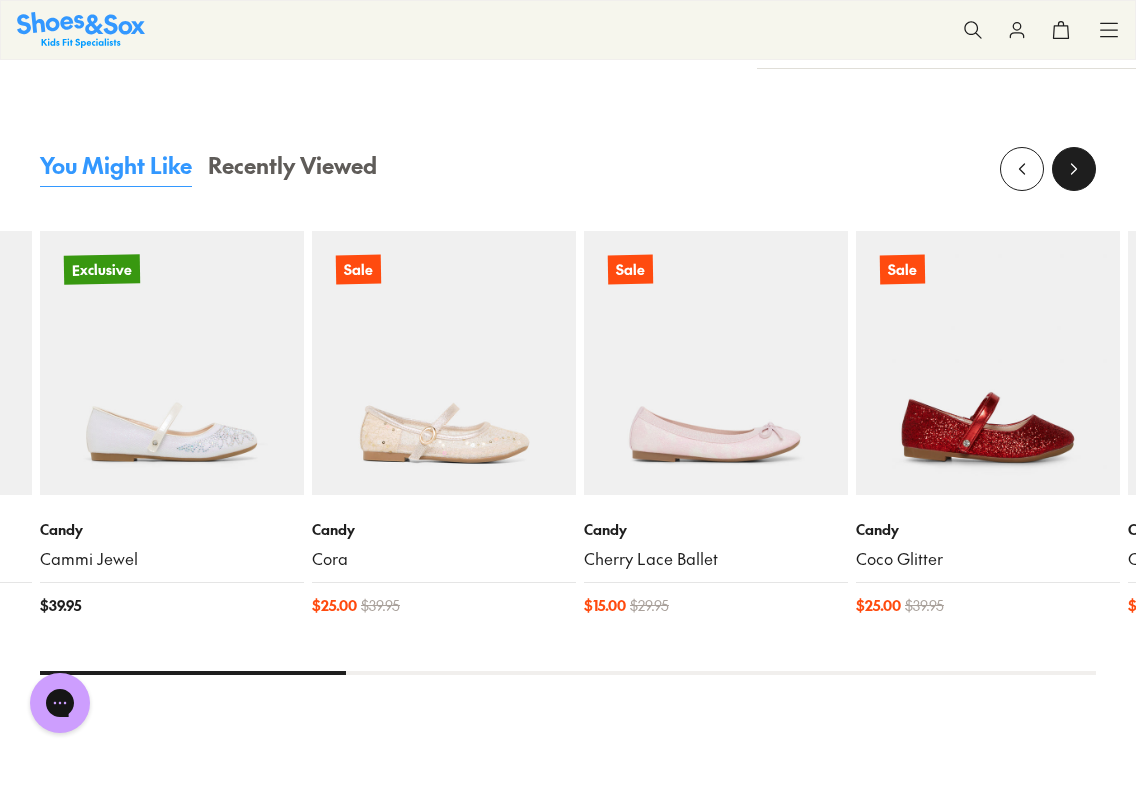 click 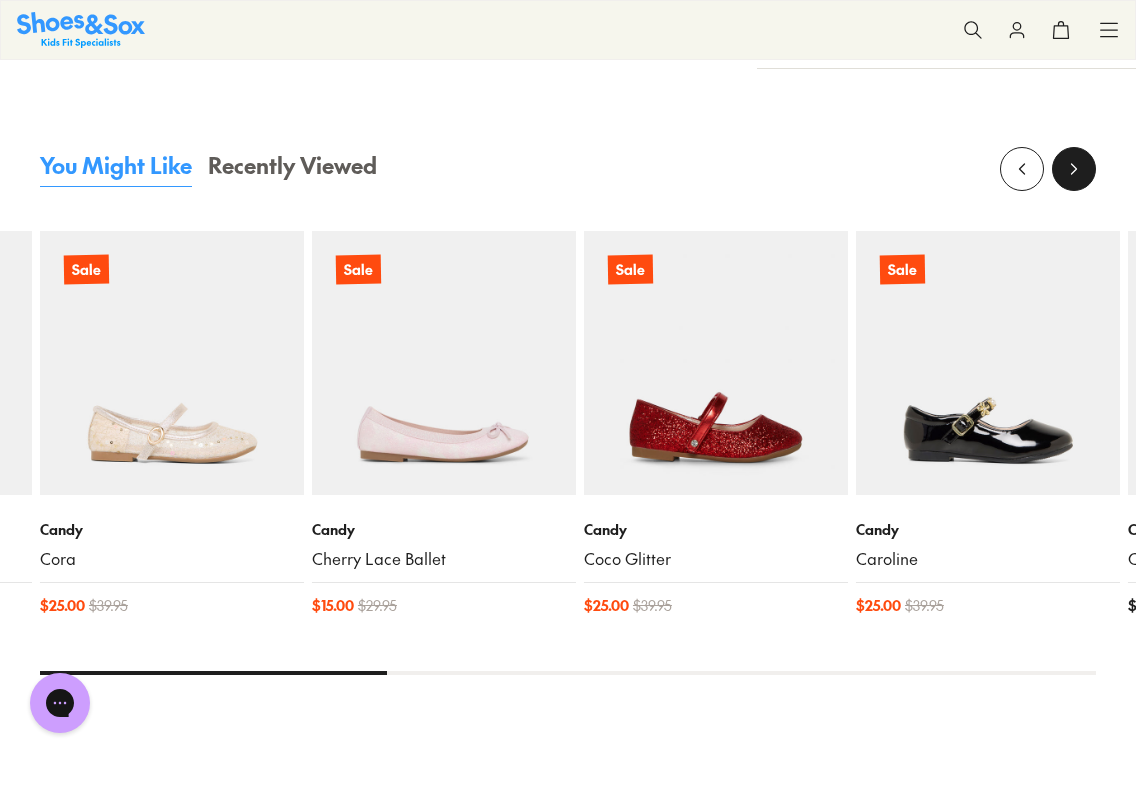 click 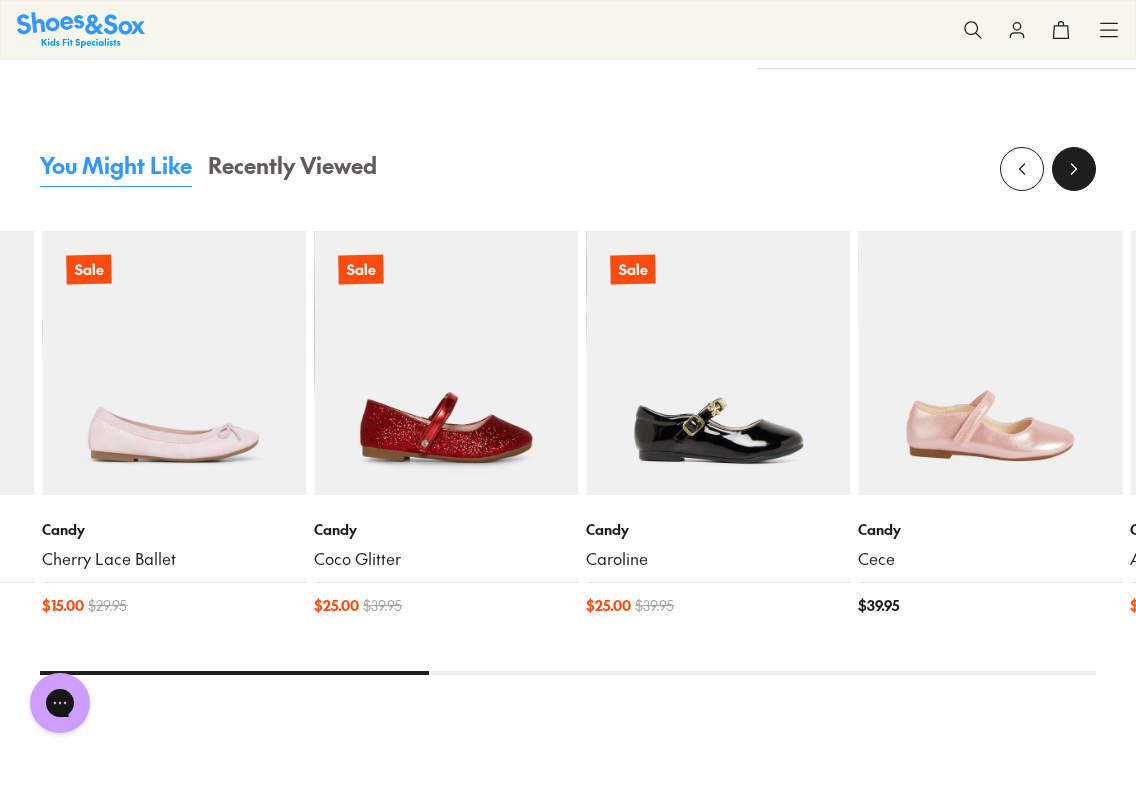 click 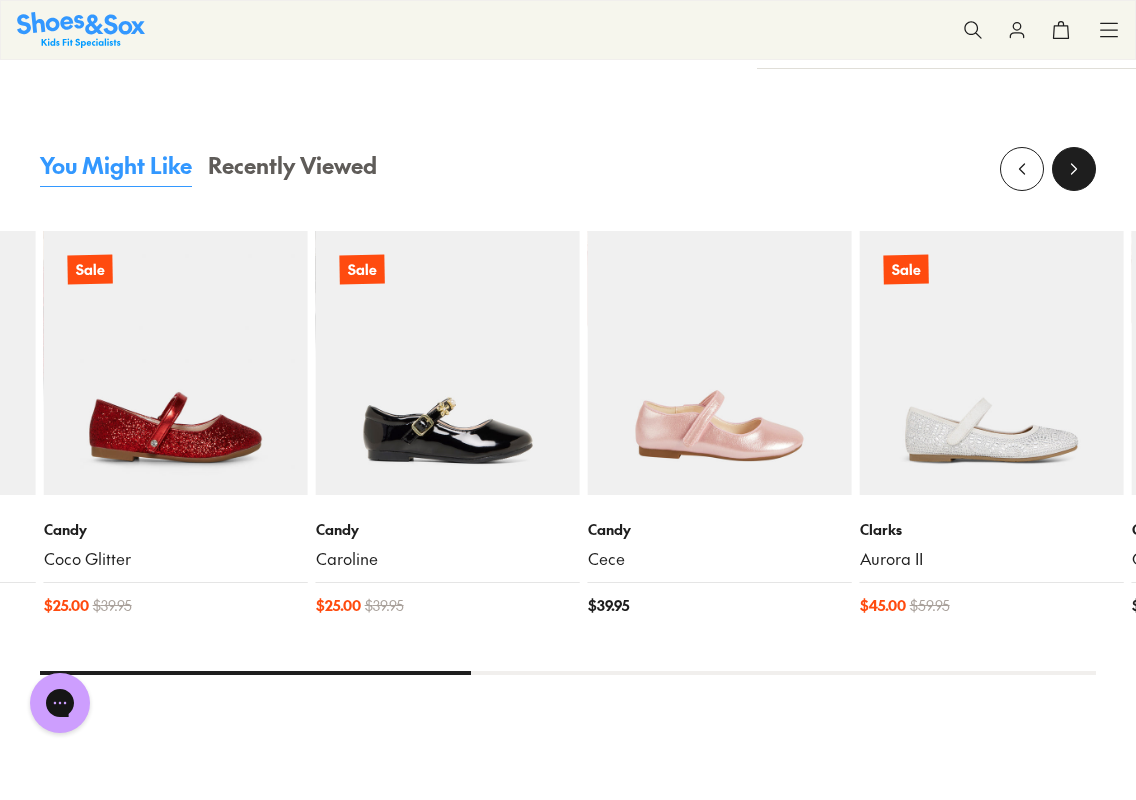 click 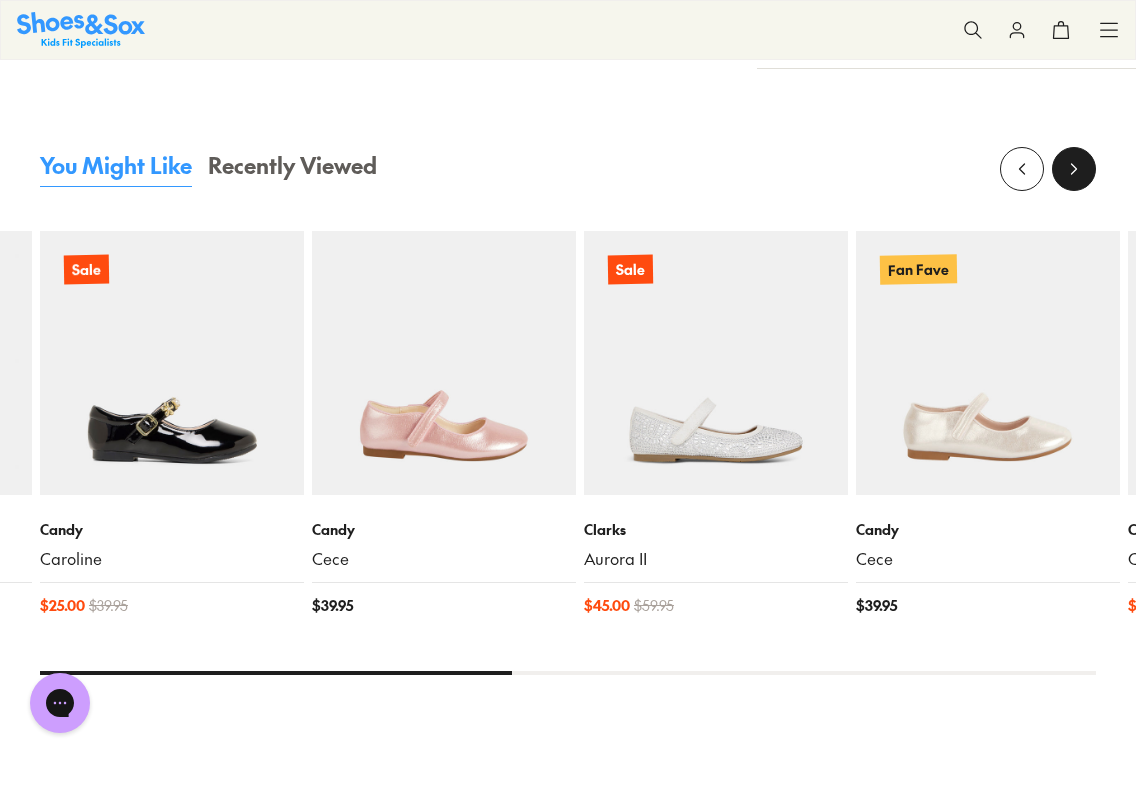 click 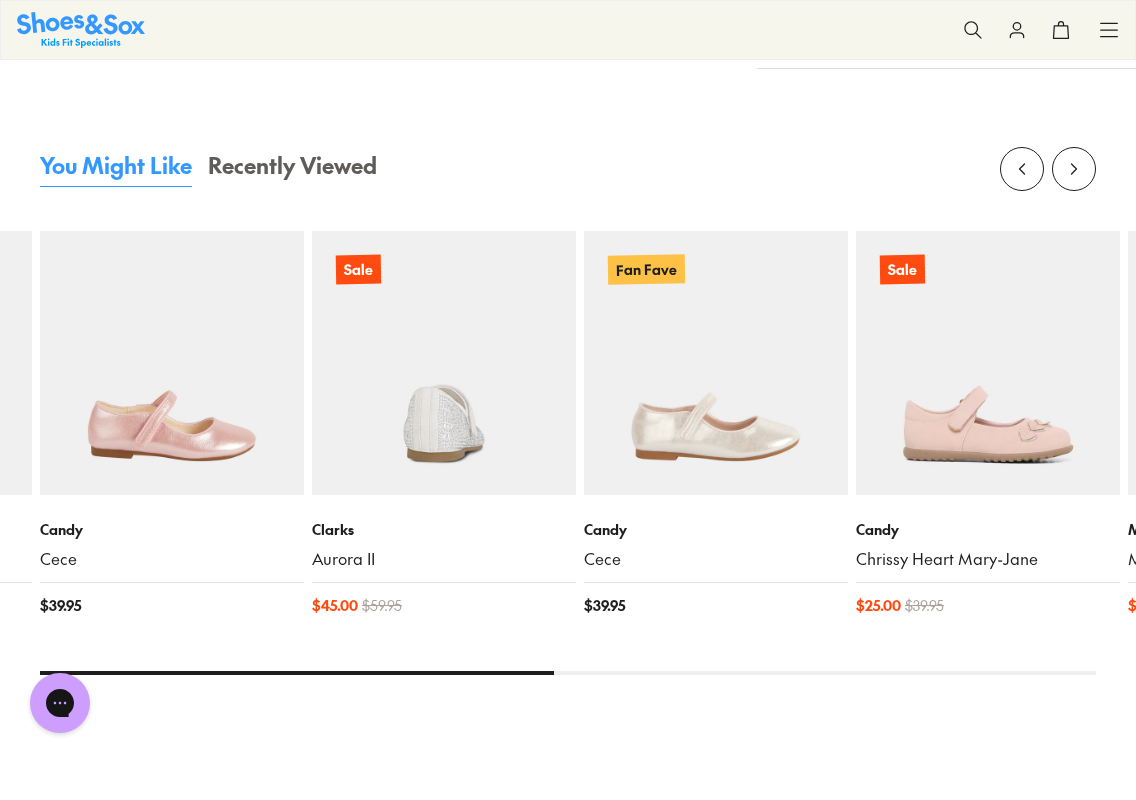 click at bounding box center [444, 363] 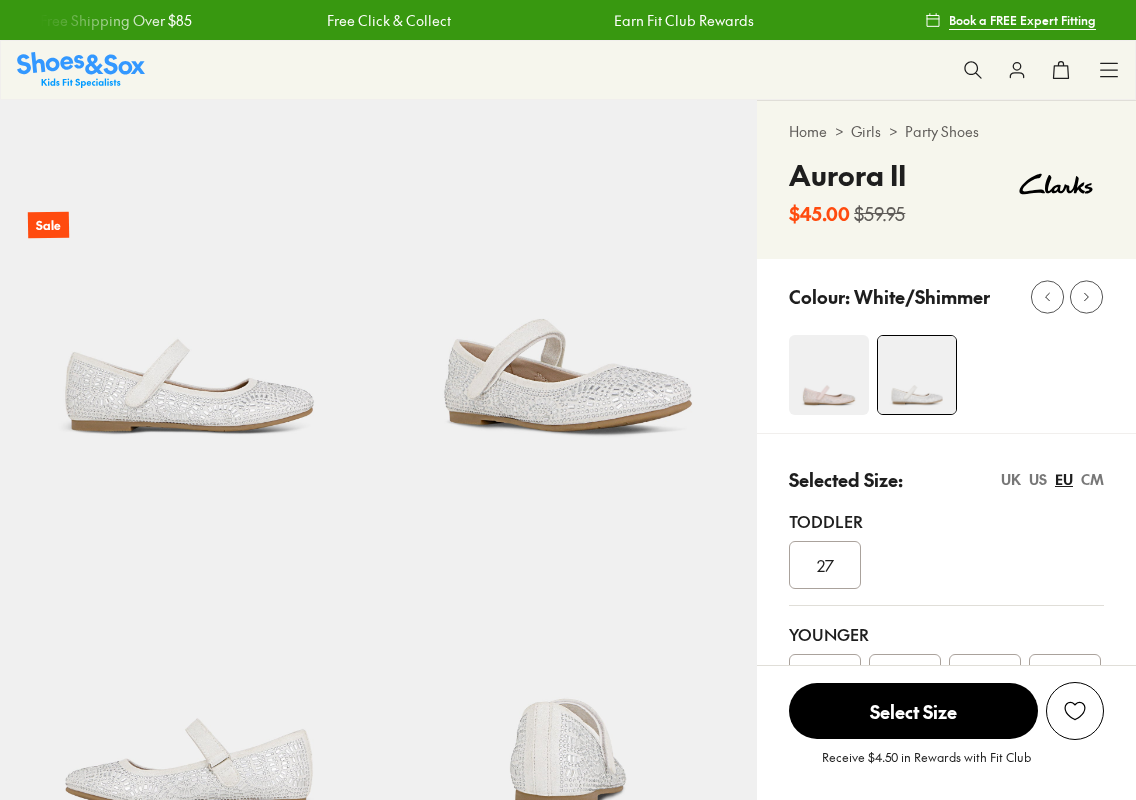 click on "US" at bounding box center [1038, 479] 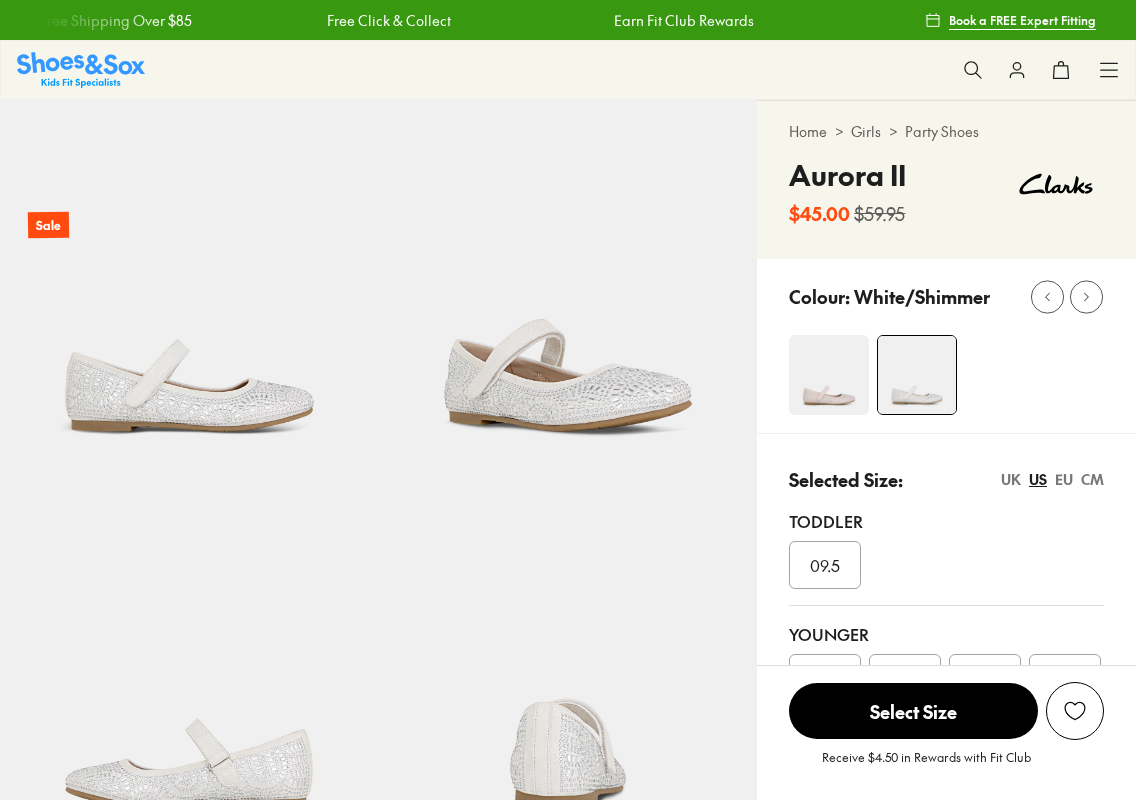 scroll, scrollTop: 120, scrollLeft: 0, axis: vertical 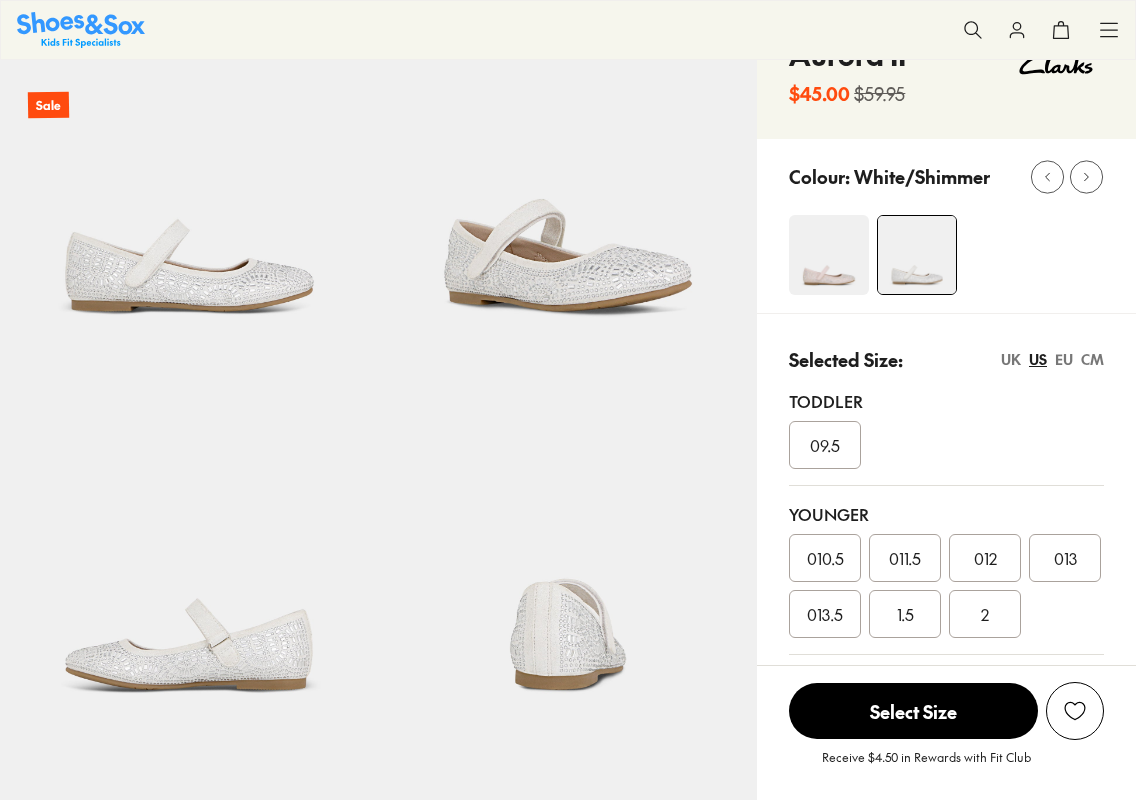 select on "*" 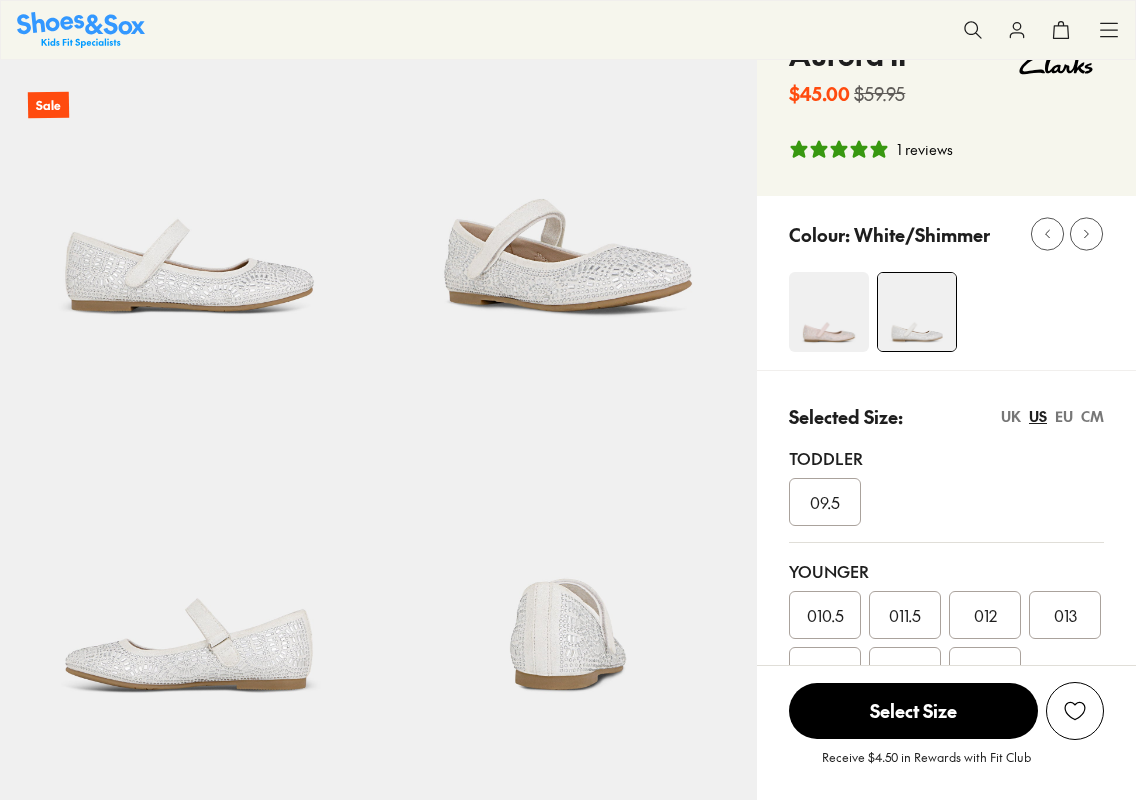 scroll, scrollTop: 276, scrollLeft: 0, axis: vertical 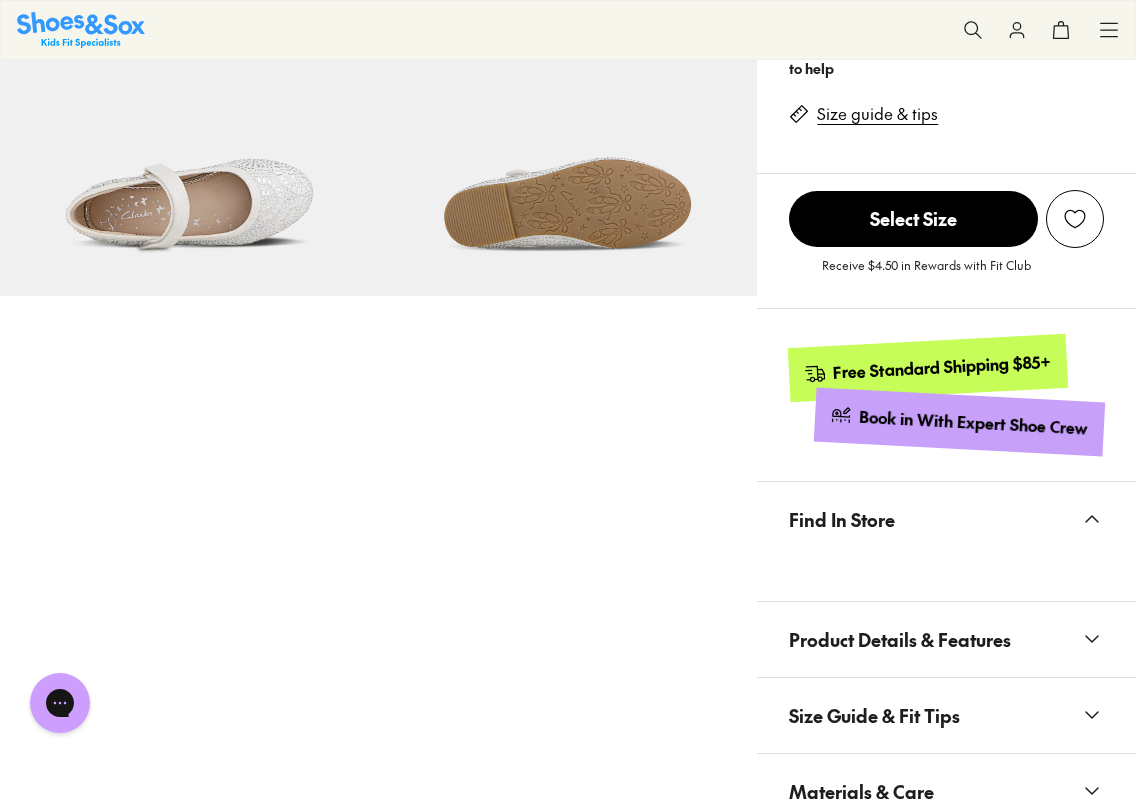 click on "Find In Store" at bounding box center (946, 519) 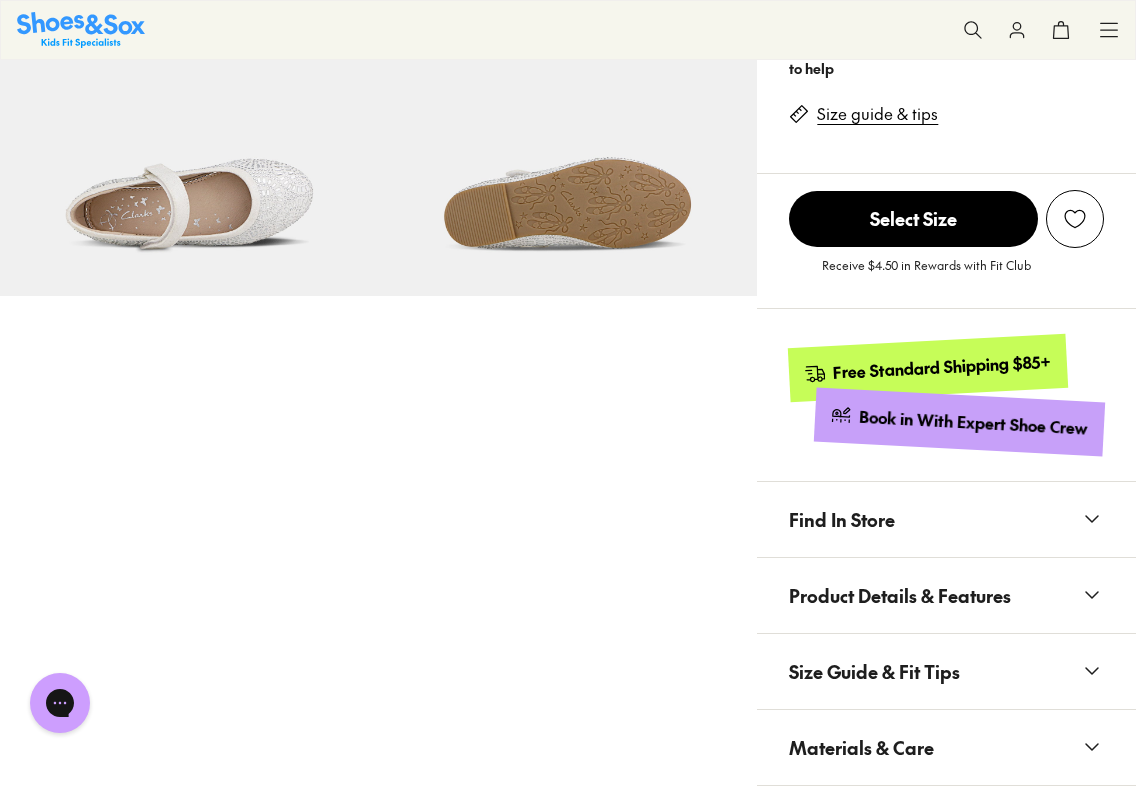 click on "Find In Store" at bounding box center [946, 519] 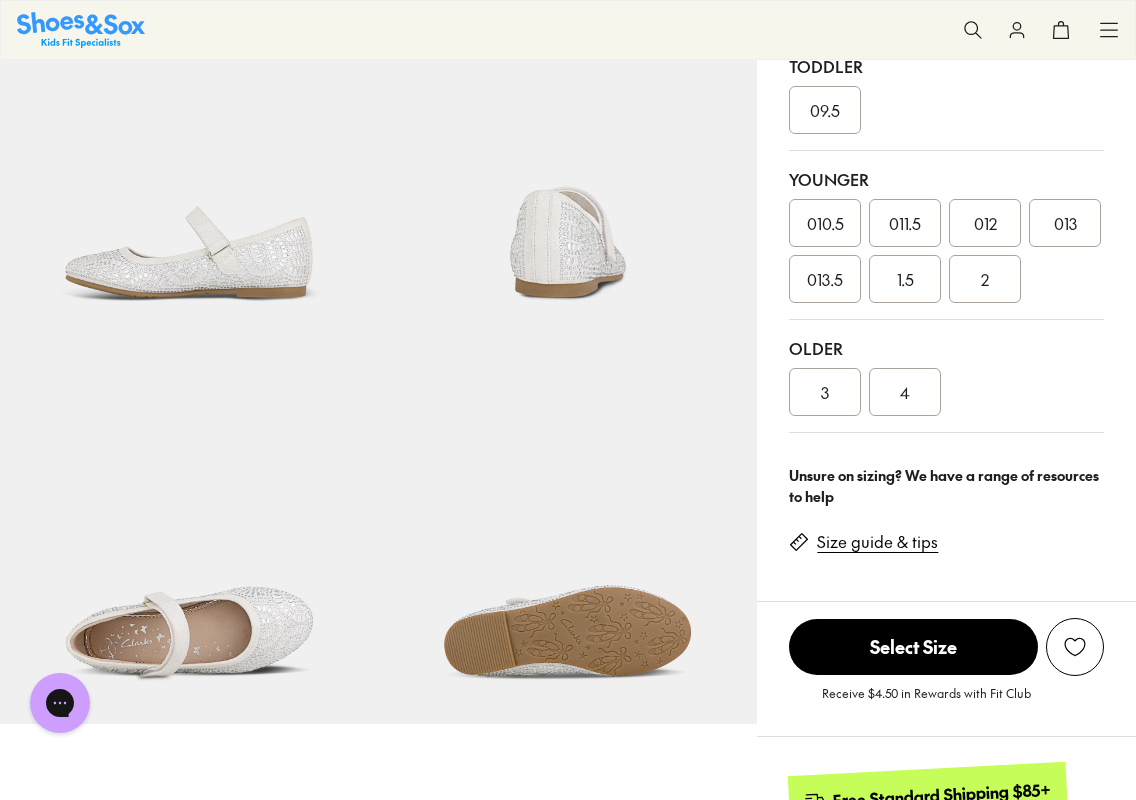 scroll, scrollTop: 445, scrollLeft: 0, axis: vertical 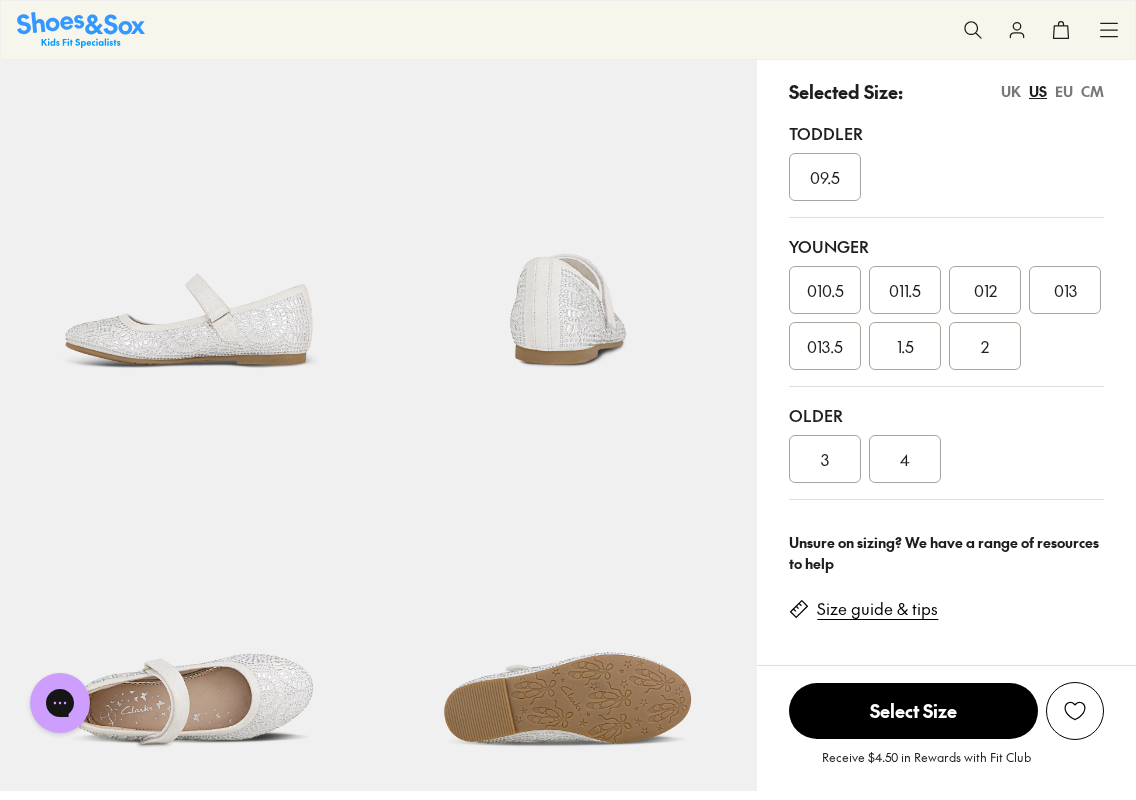 click on "09.5" at bounding box center (825, 177) 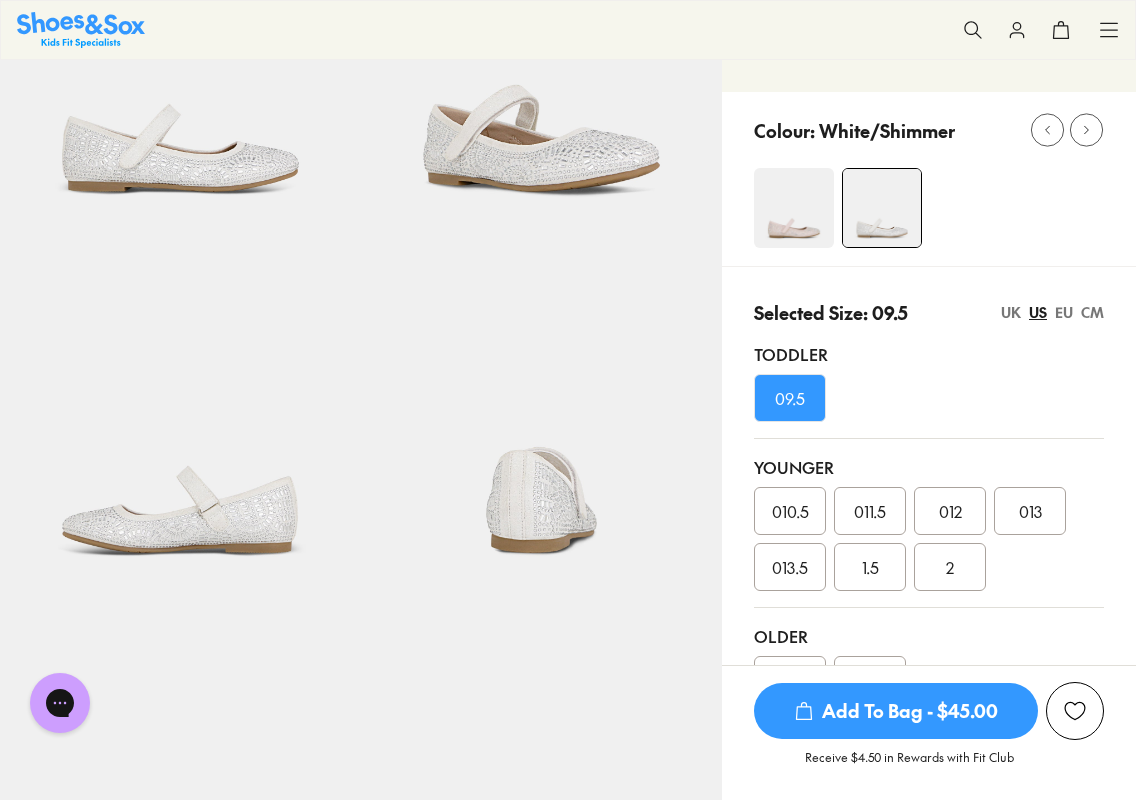 scroll, scrollTop: 395, scrollLeft: 0, axis: vertical 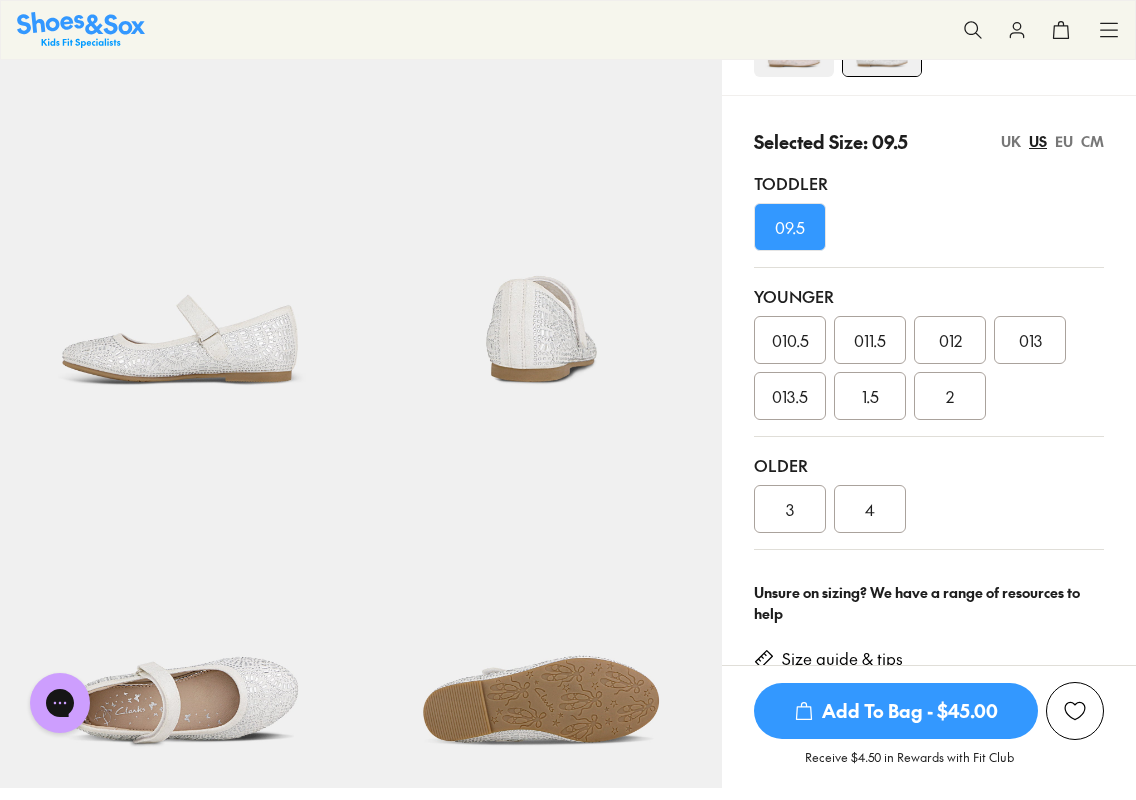 click on "013.5" at bounding box center (790, 396) 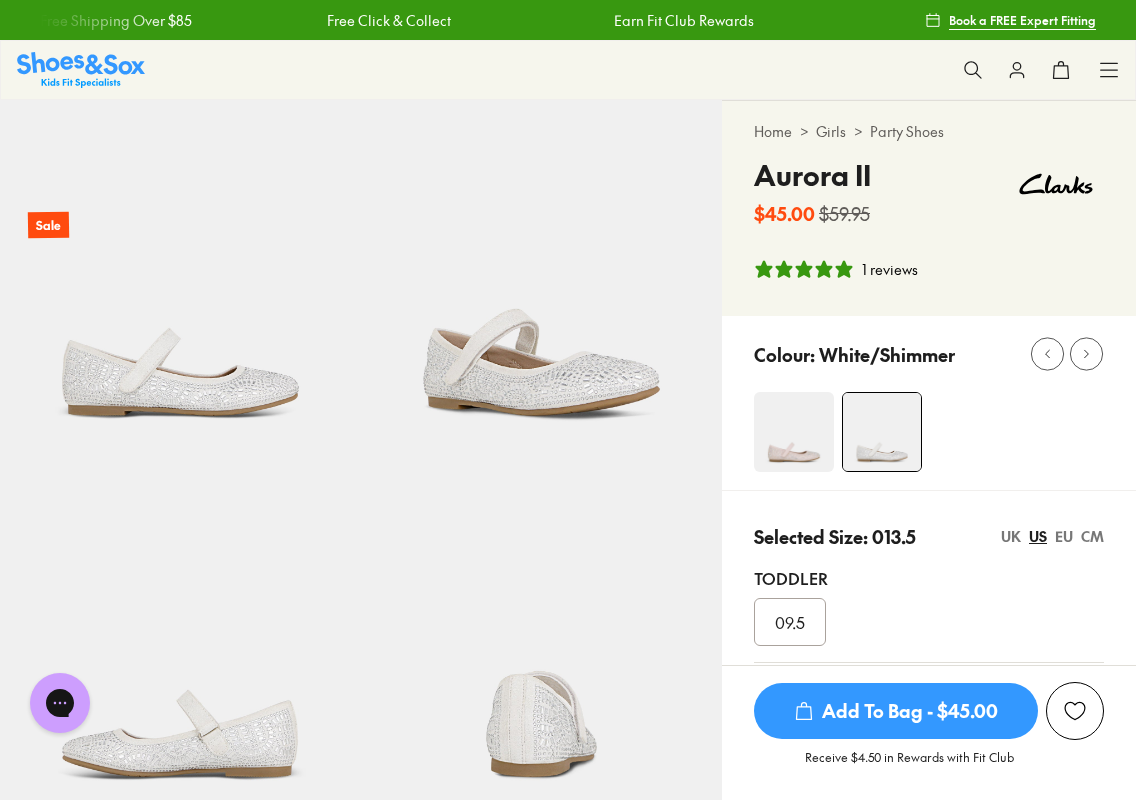 scroll, scrollTop: 0, scrollLeft: 0, axis: both 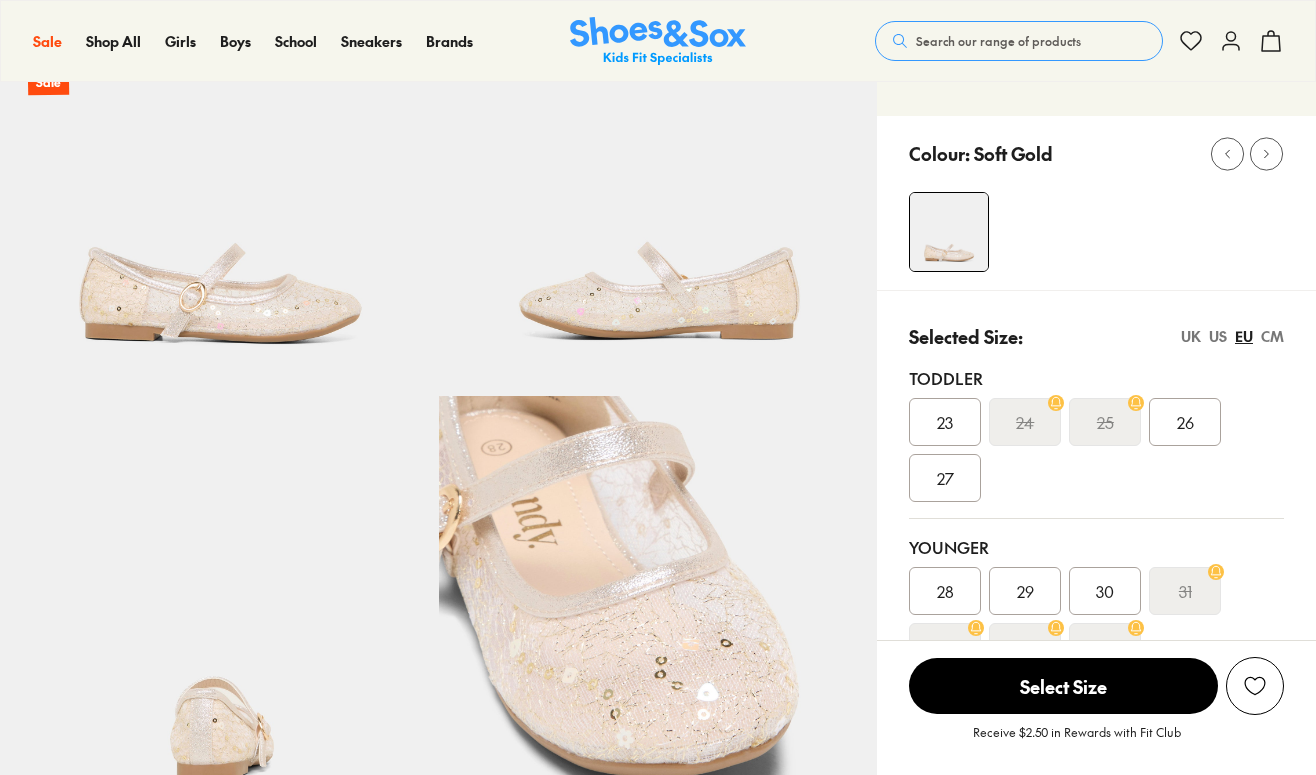 click on "US" at bounding box center (1218, 336) 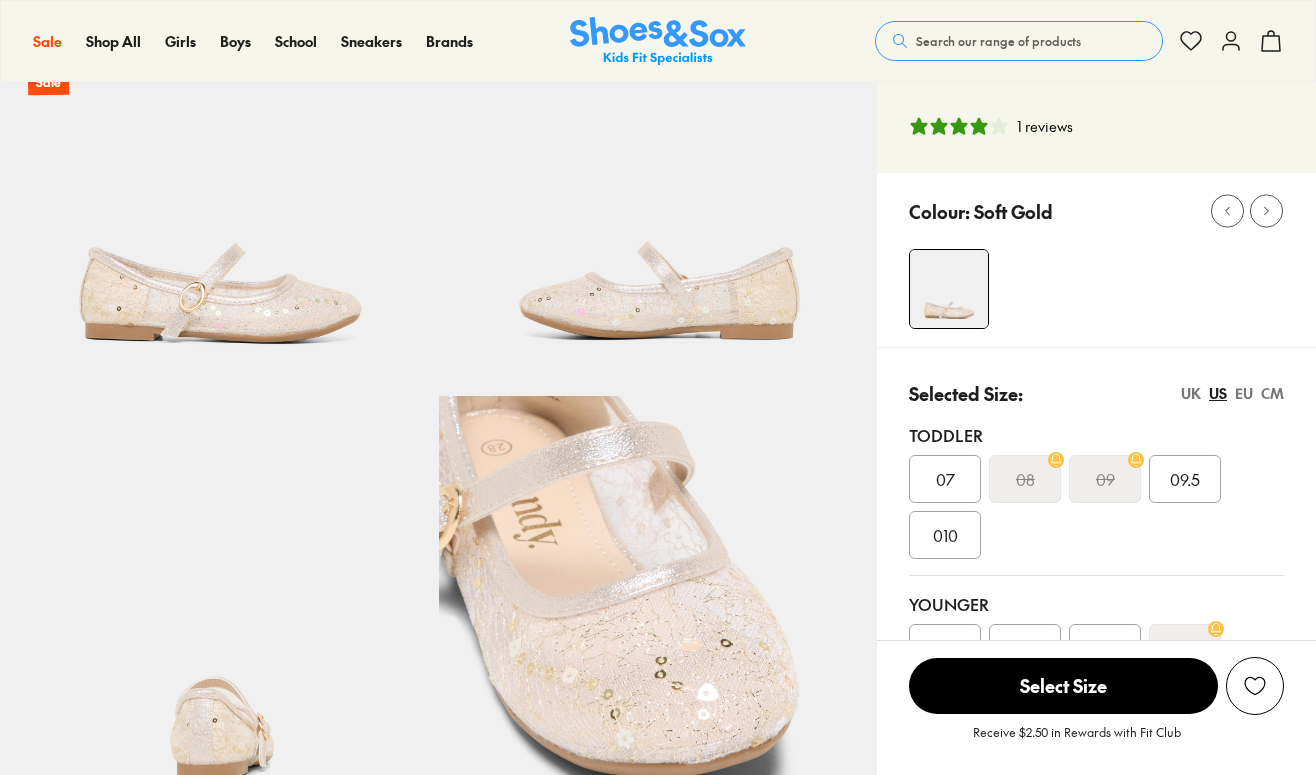 scroll, scrollTop: 0, scrollLeft: 0, axis: both 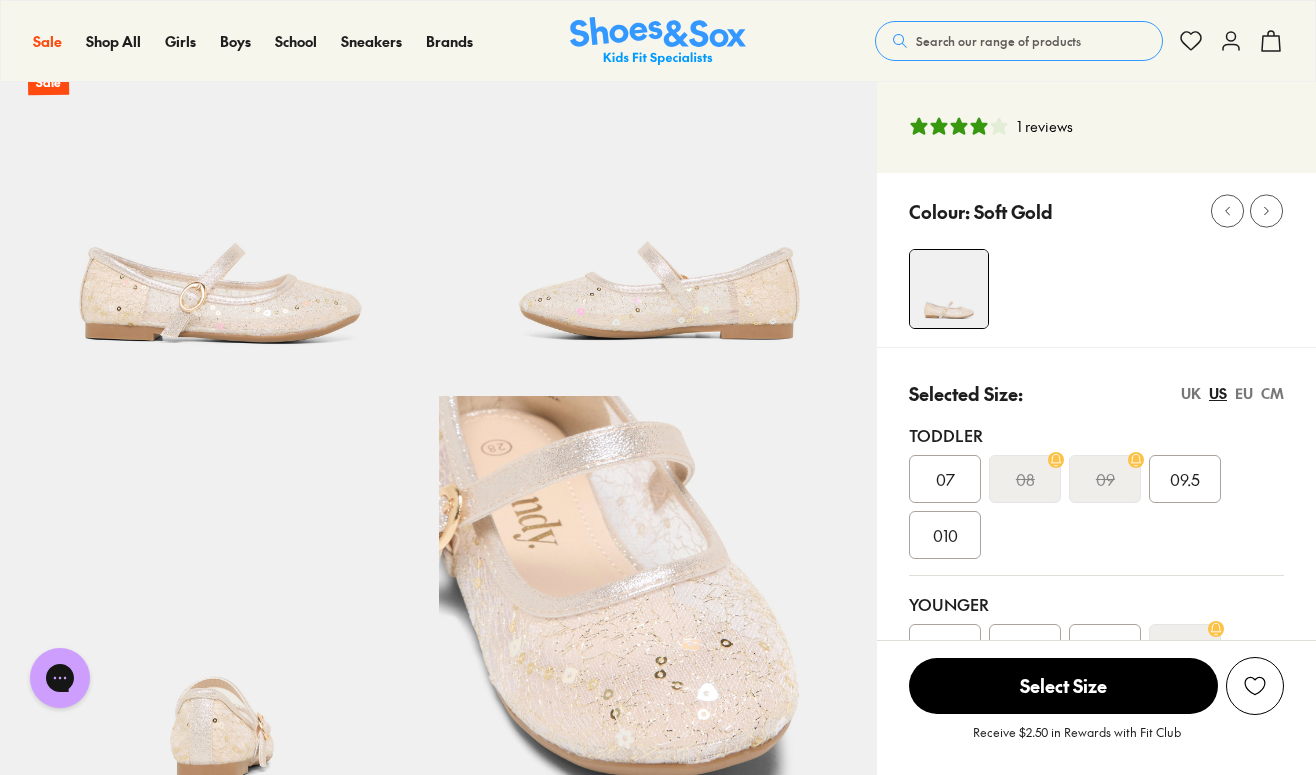 click on "09" at bounding box center (1105, 479) 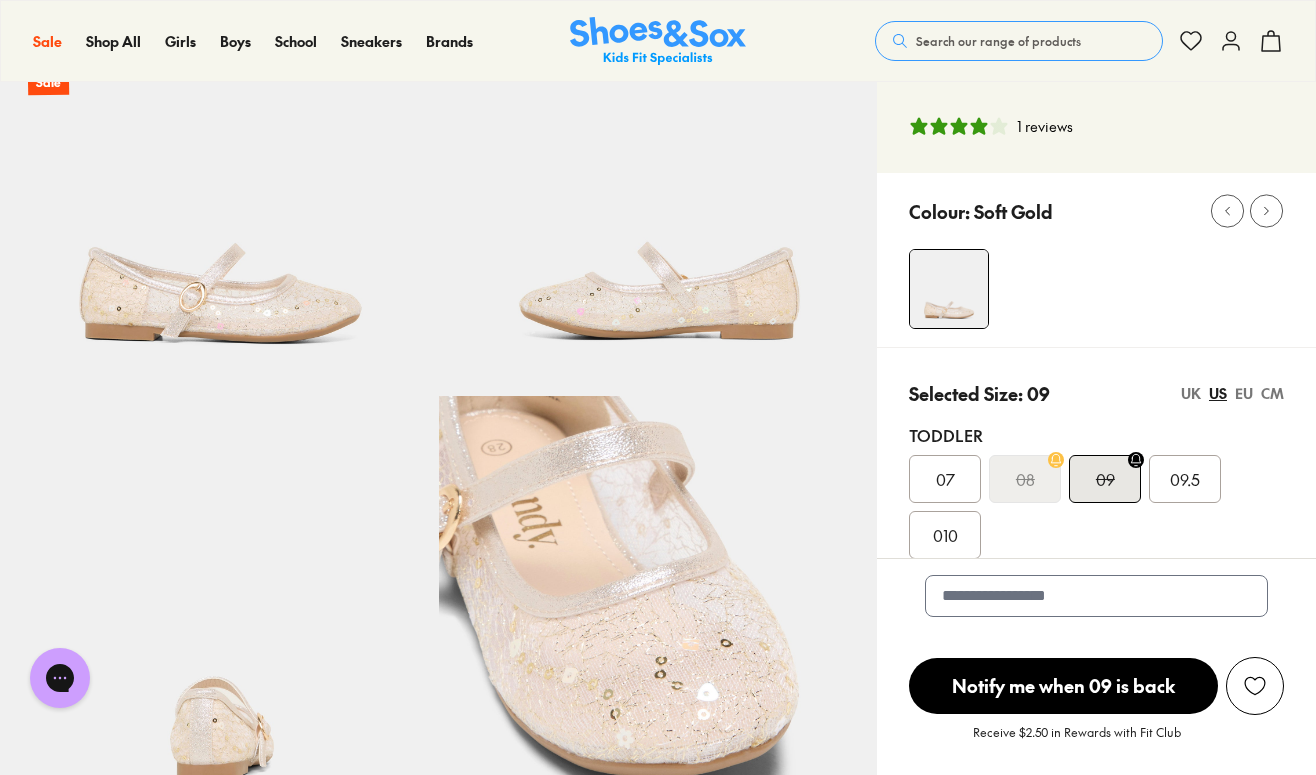 click on "09.5" at bounding box center [1185, 479] 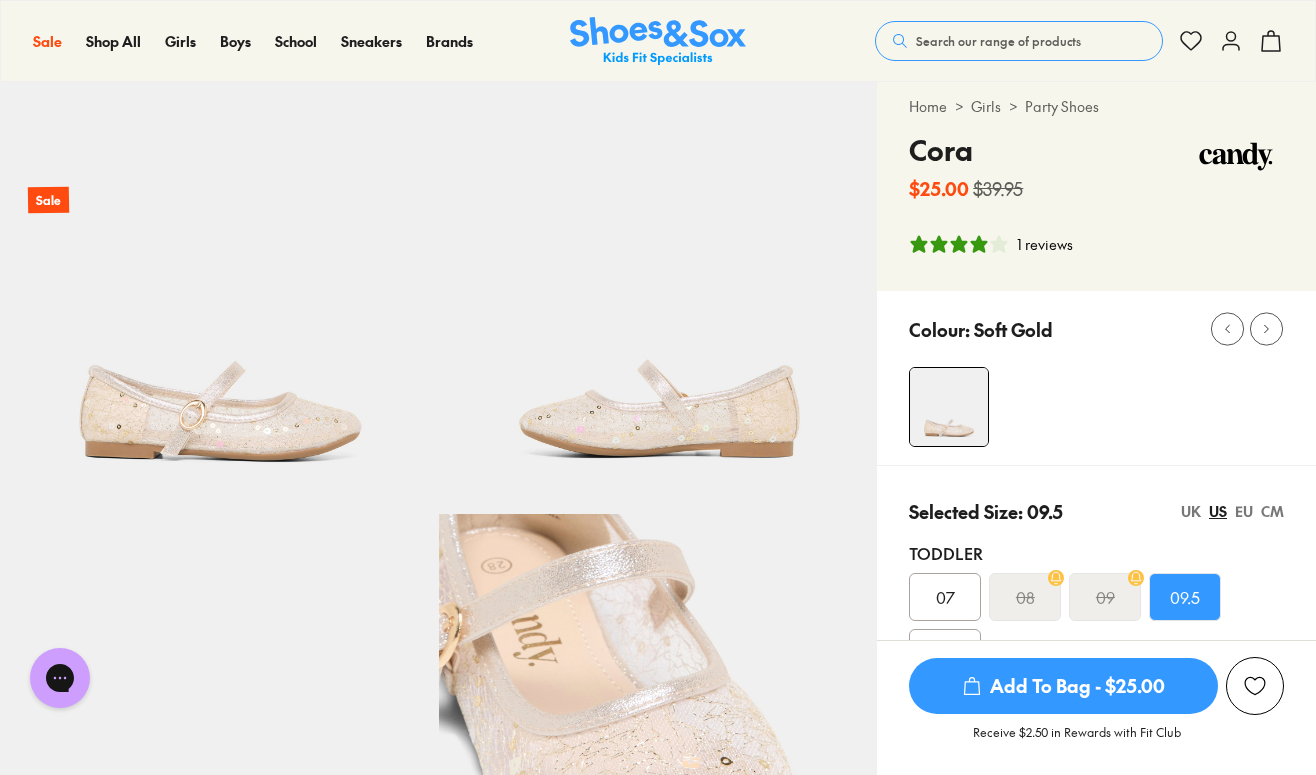 scroll, scrollTop: 0, scrollLeft: 0, axis: both 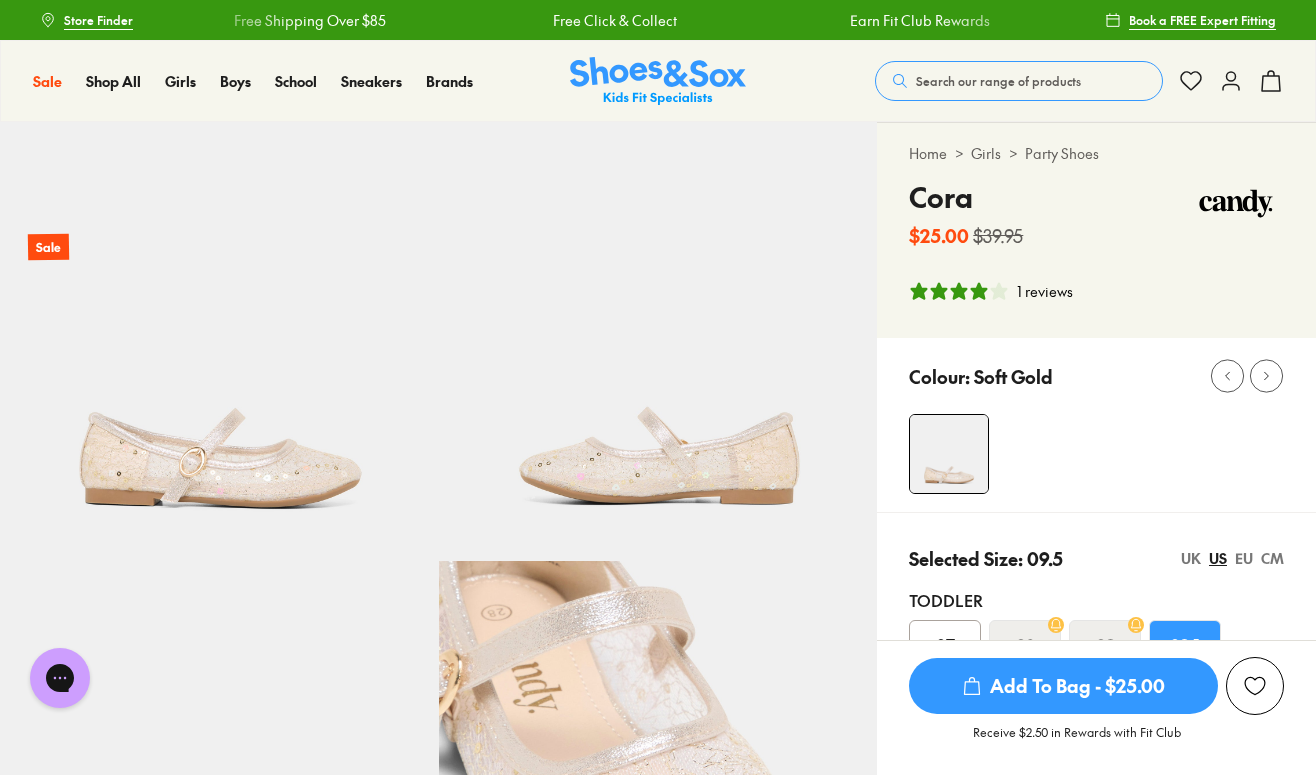 click on "Party Shoes" at bounding box center [1062, 153] 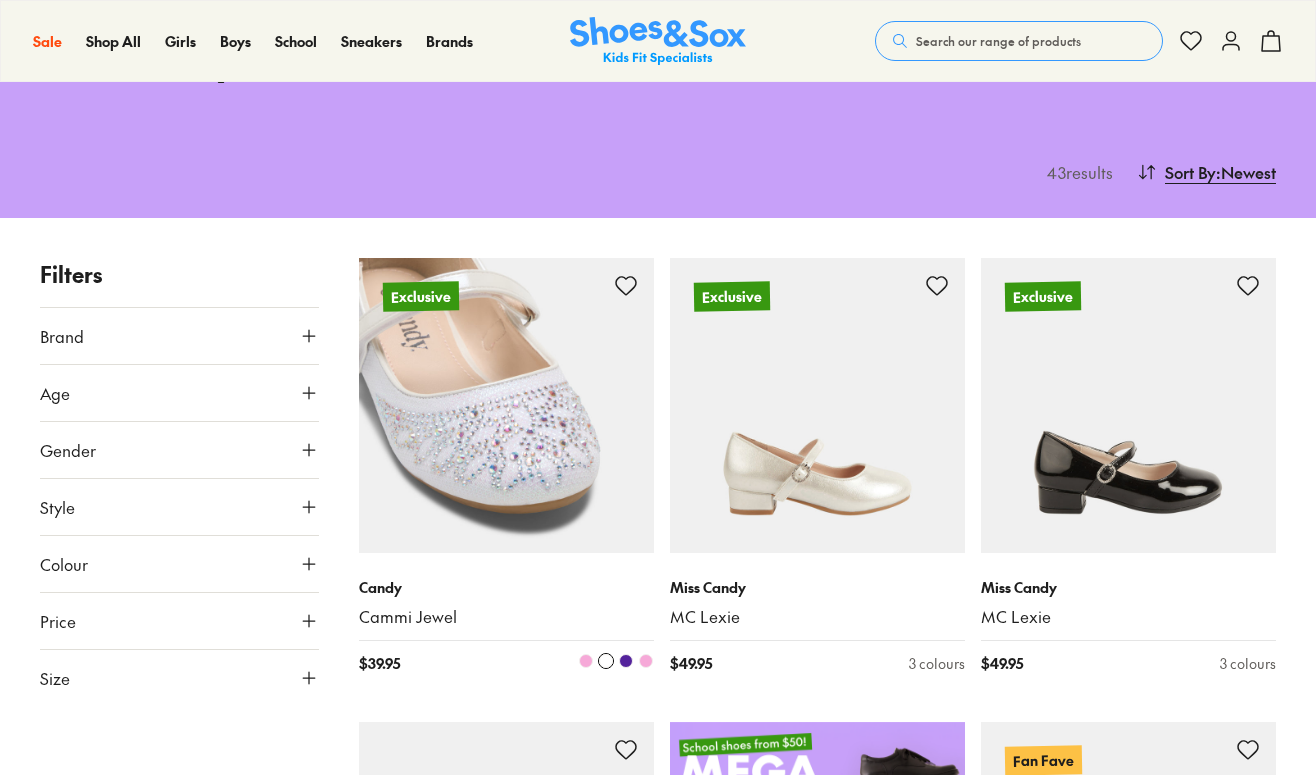 scroll, scrollTop: 146, scrollLeft: 0, axis: vertical 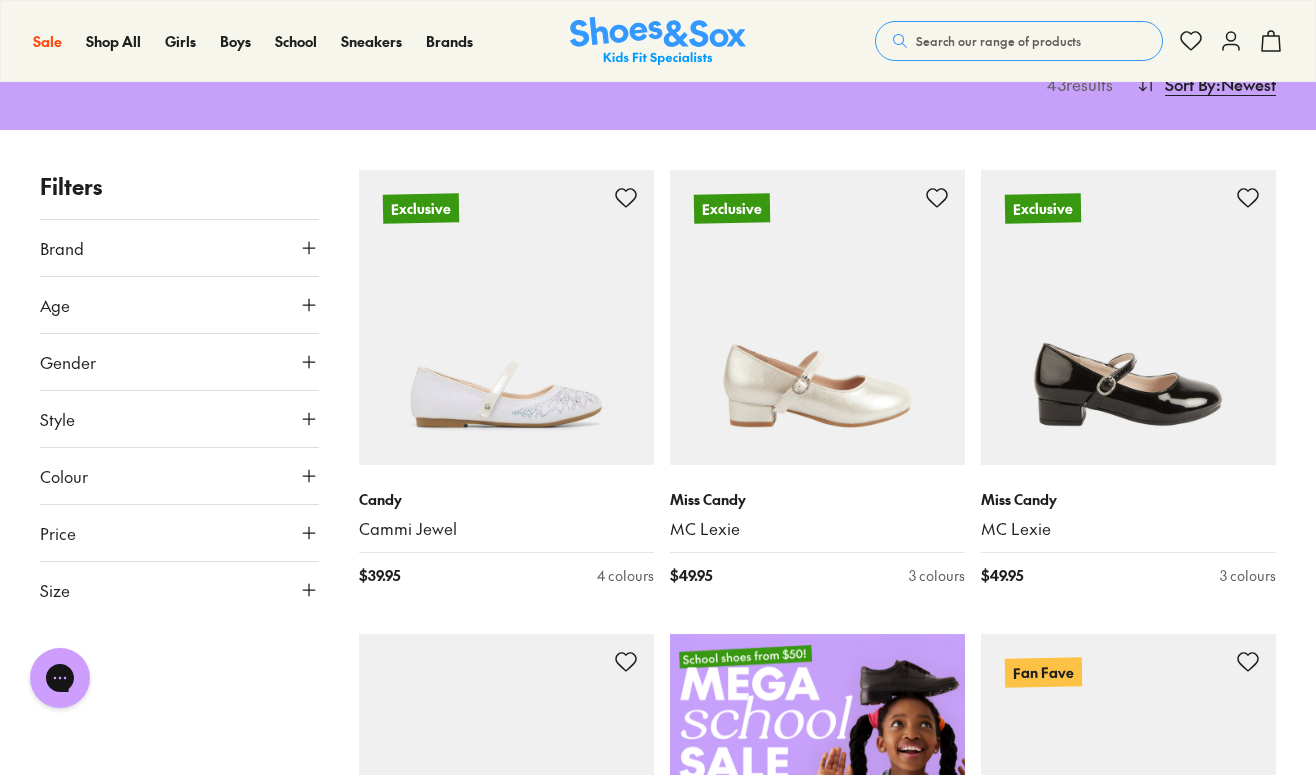 click on "Filters Brand Bobux ( 4 ) Candy ( 12 ) Ciao ( 3 ) Clarks ( 19 ) Miss Candy ( 3 ) Age Infant/Toddler ( 21 ) Youth ( 11 ) Junior ( 6 ) Senior ( 3 ) Gender All Girls Style Shoes ( 38 ) Sandals ( 3 ) Colour Pink ( 13 ) White ( 10 ) Black ( 5 ) Purple ( 3 ) Red ( 3 ) Gold ( 2 ) Silver ( 2 ) Blue ( 1 ) Multi Colour ( 1 ) Orange ( 1 ) Price Min $ 25 Max $ 95 Size EU UK US 0-12 Months 19 20 1-3 Years 21 22 23 24 25 26 27 3-8 Years 28 29 30 31 32 33 34 8+ Years 35 36 37 38 39 Exclusive Candy Cammi Jewel $ 39.95 4 colours Exclusive Miss Candy MC Lexie $ 49.95 3 colours Exclusive Miss Candy MC Lexie $ 49.95 3 colours Candy Cece $ 39.95 2 colours Fan Fave Candy Cece $ 39.95 2 colours Exclusive Candy Camilla $ 39.95 1 colour Online only Bobux Iwalk Lola $ 94.95 2 colours Online only Bobux Step Up Lola $ 84.95 2 colours Sale Clarks Aurora II Junior $ 45.00 $ 59.95 5 colours Sale Candy Coco Glitter $ 25.00 $ 39.95 1 colour Sale Clarks Aurora II Junior $ 45.00 $ 59.95 5 colours Sale Clarks Aurora II Junior $ 45.00 $ 59.95 $" at bounding box center (658, 2709) 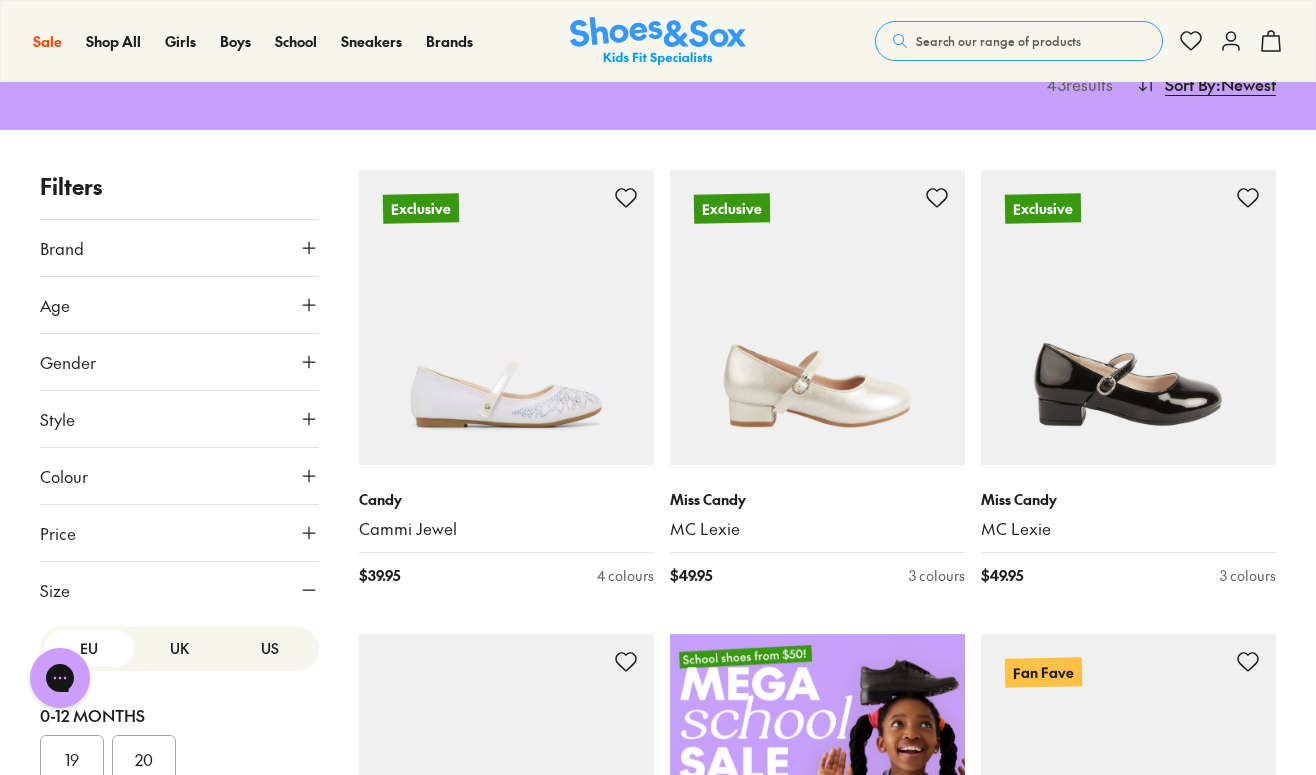 click on "US" at bounding box center (270, 648) 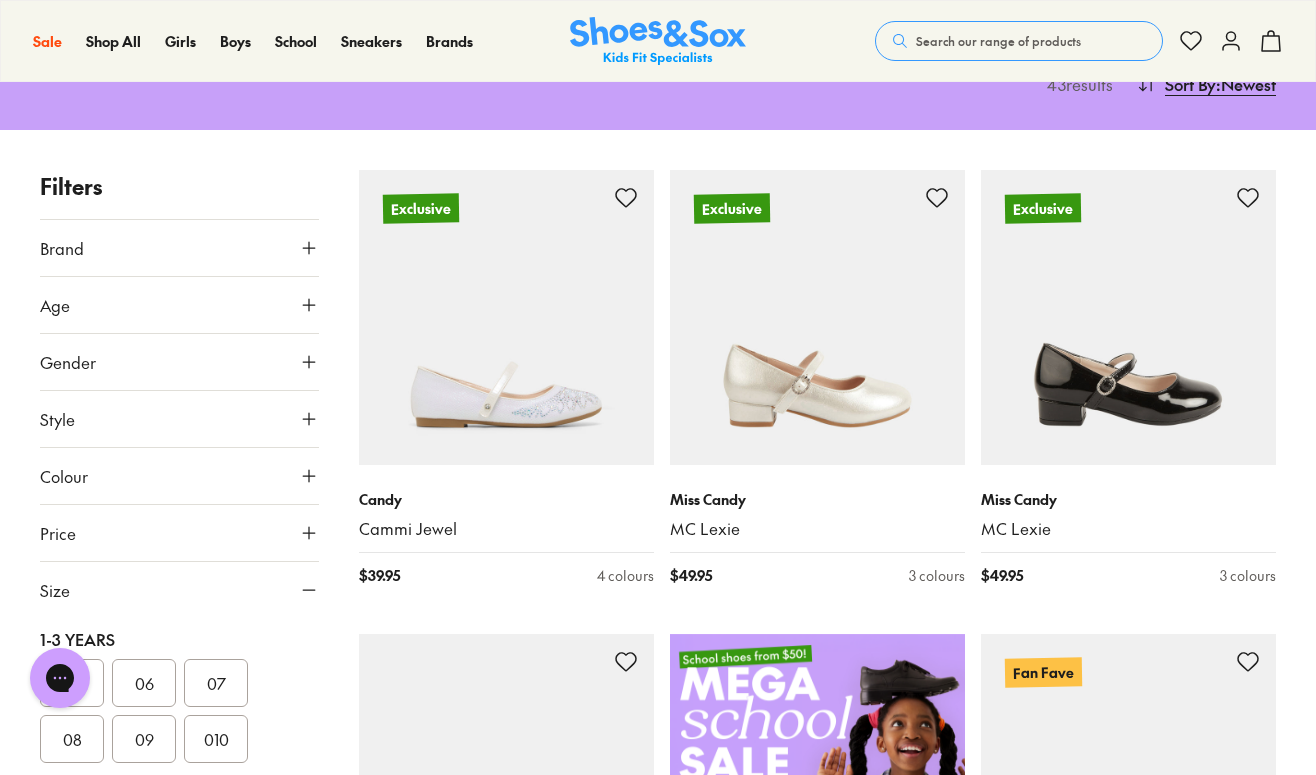 scroll, scrollTop: 220, scrollLeft: 0, axis: vertical 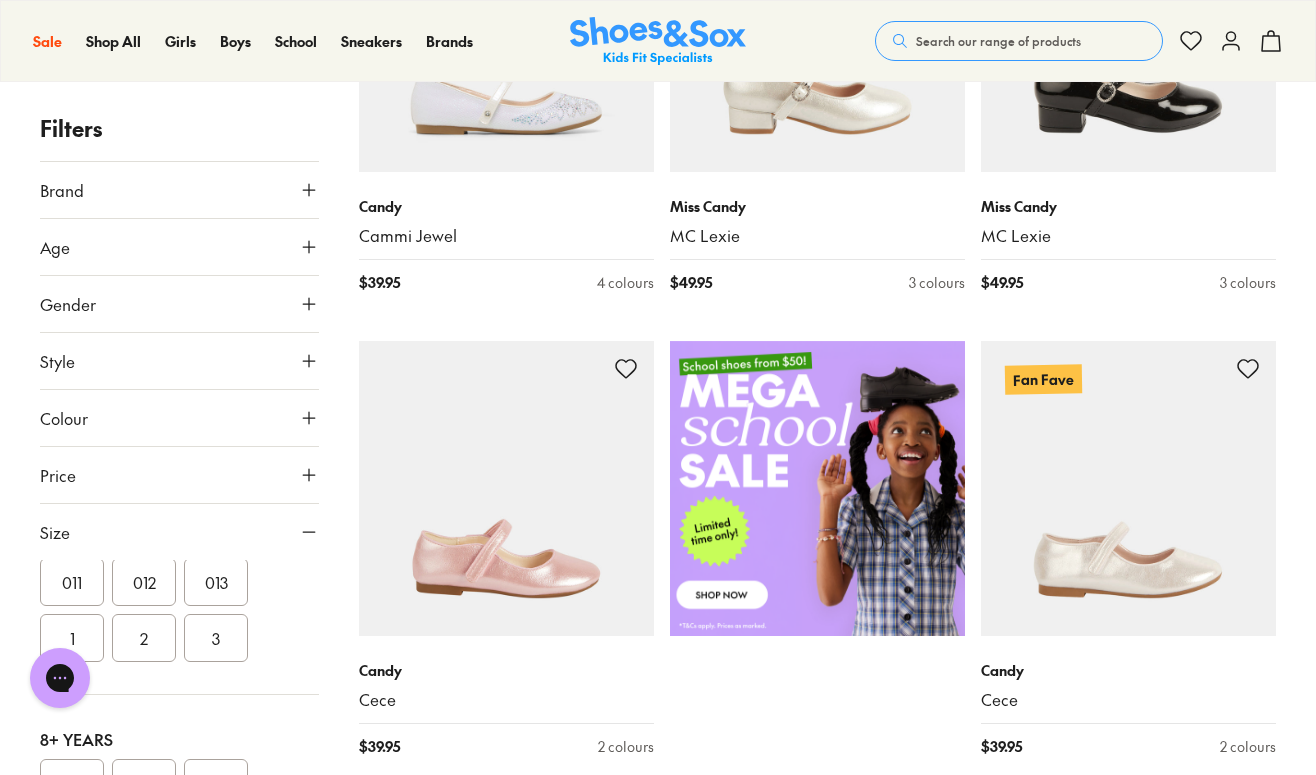 click on "013" at bounding box center [216, 582] 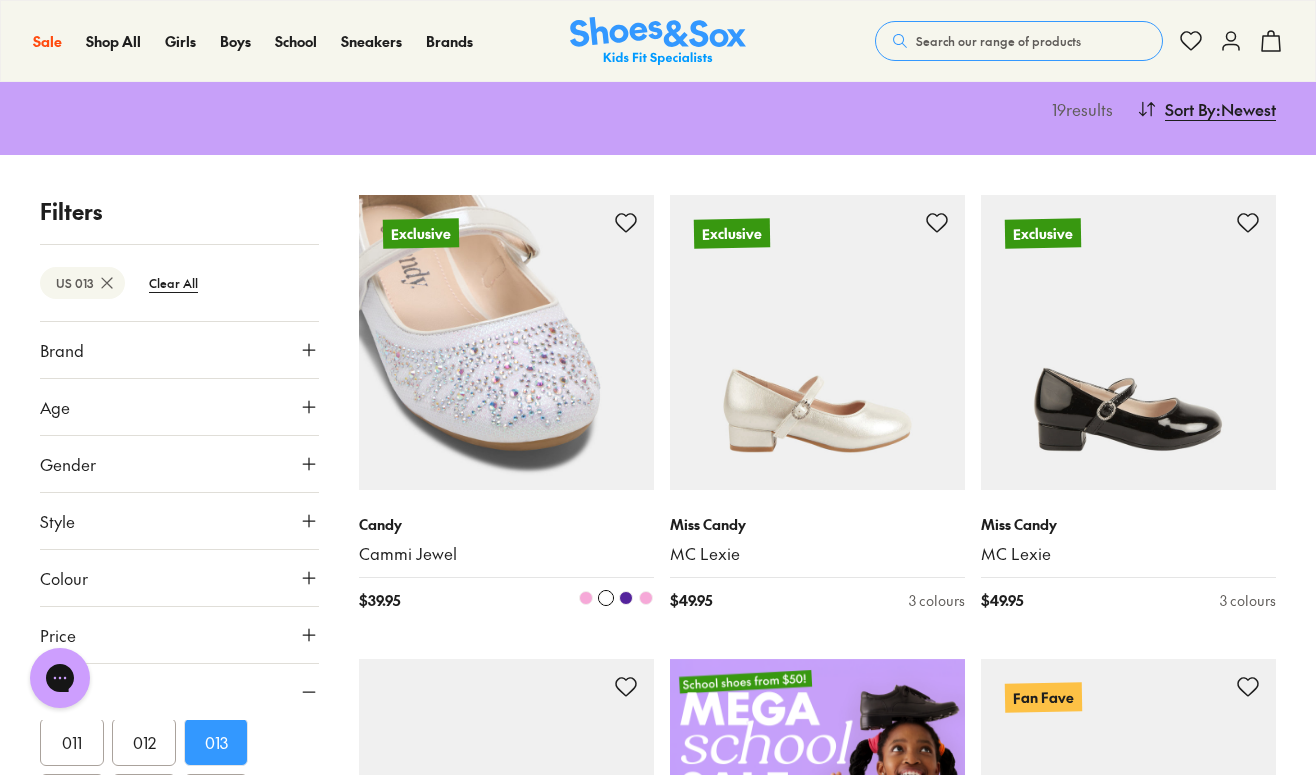 scroll, scrollTop: 226, scrollLeft: 0, axis: vertical 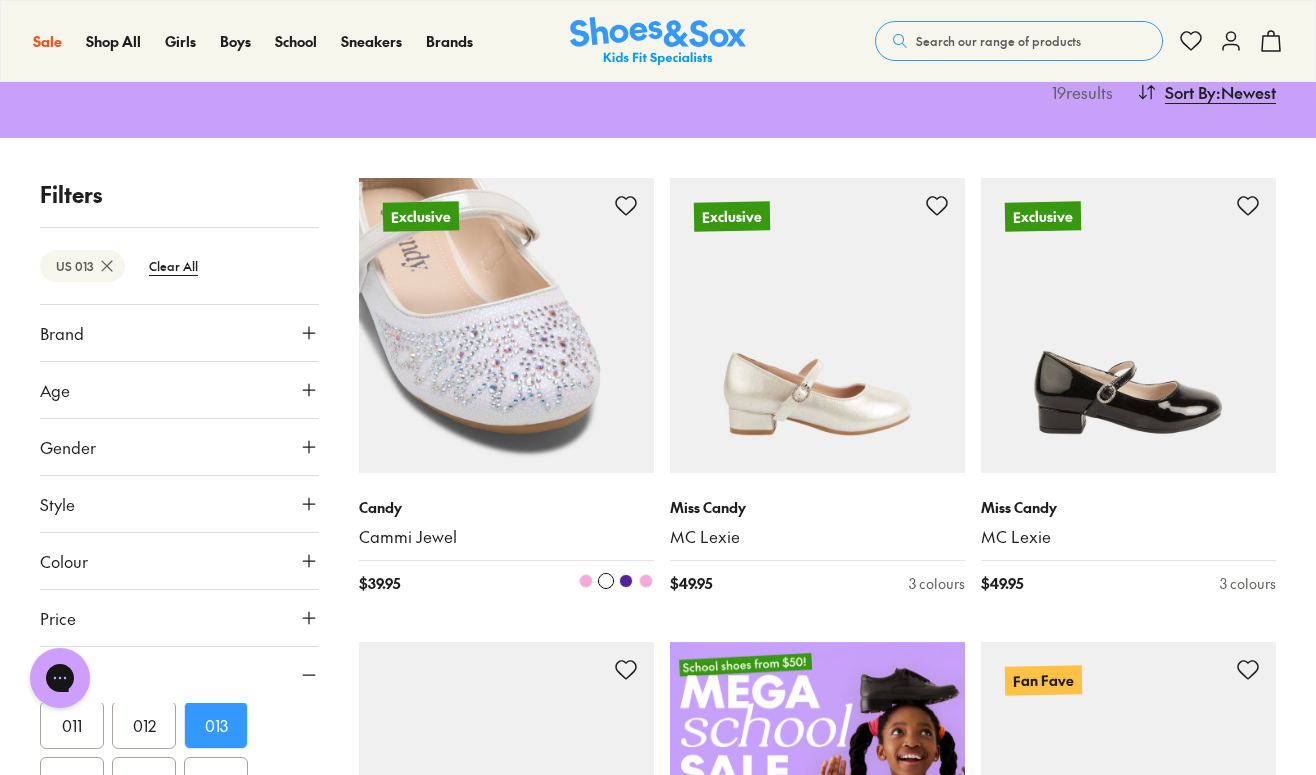 click at bounding box center [506, 325] 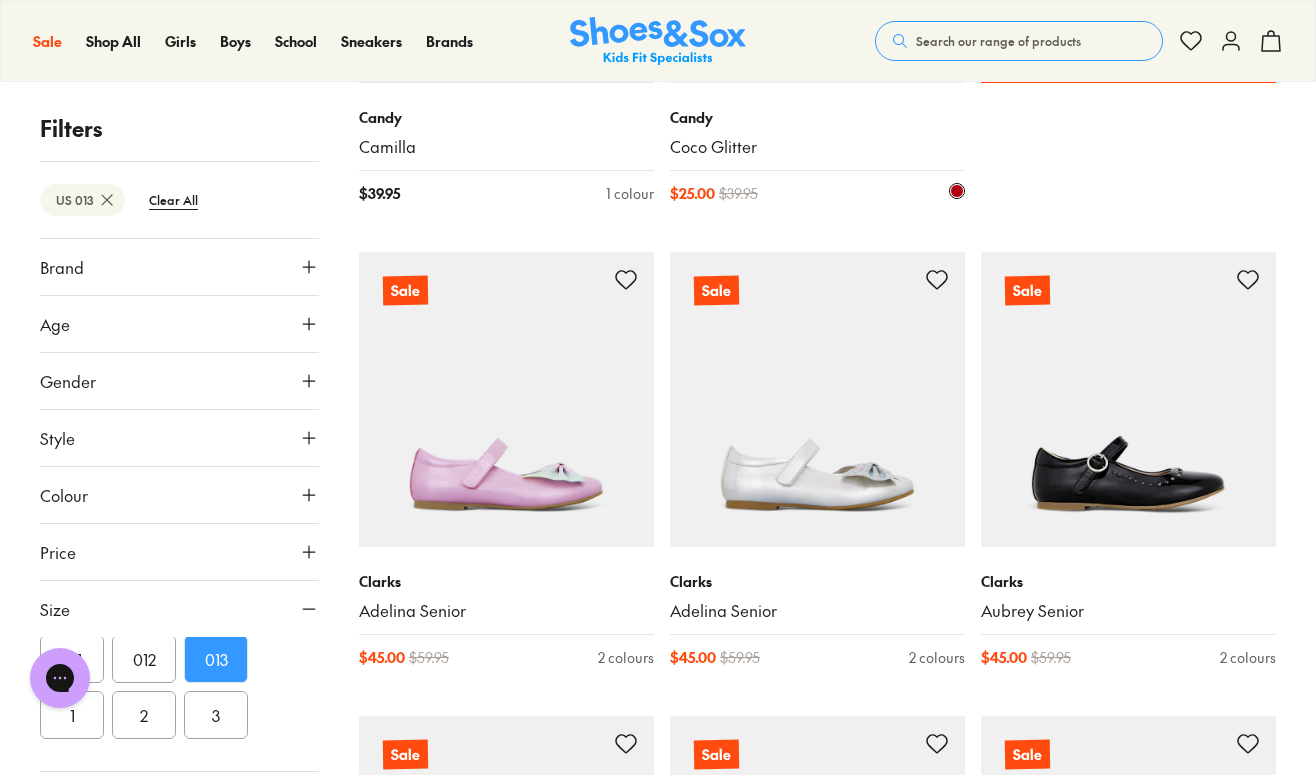scroll, scrollTop: 1691, scrollLeft: 0, axis: vertical 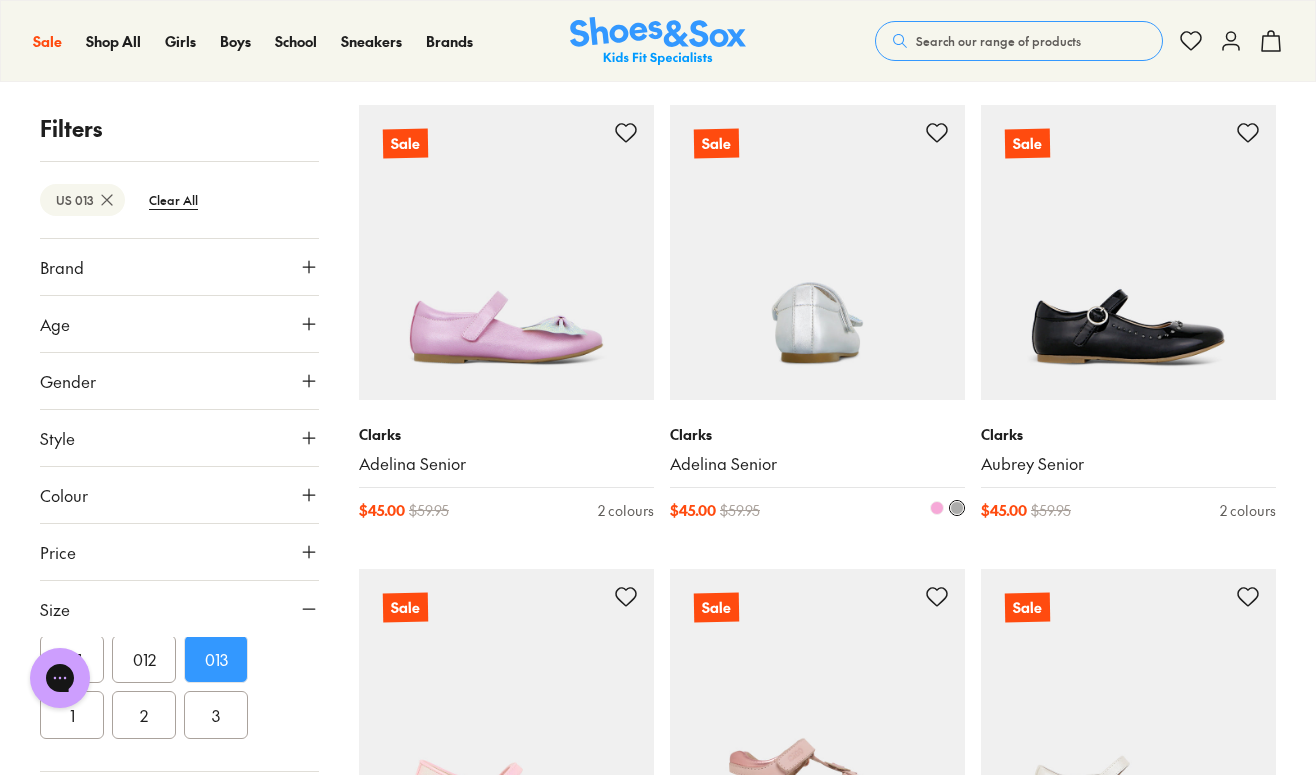 click at bounding box center (817, 252) 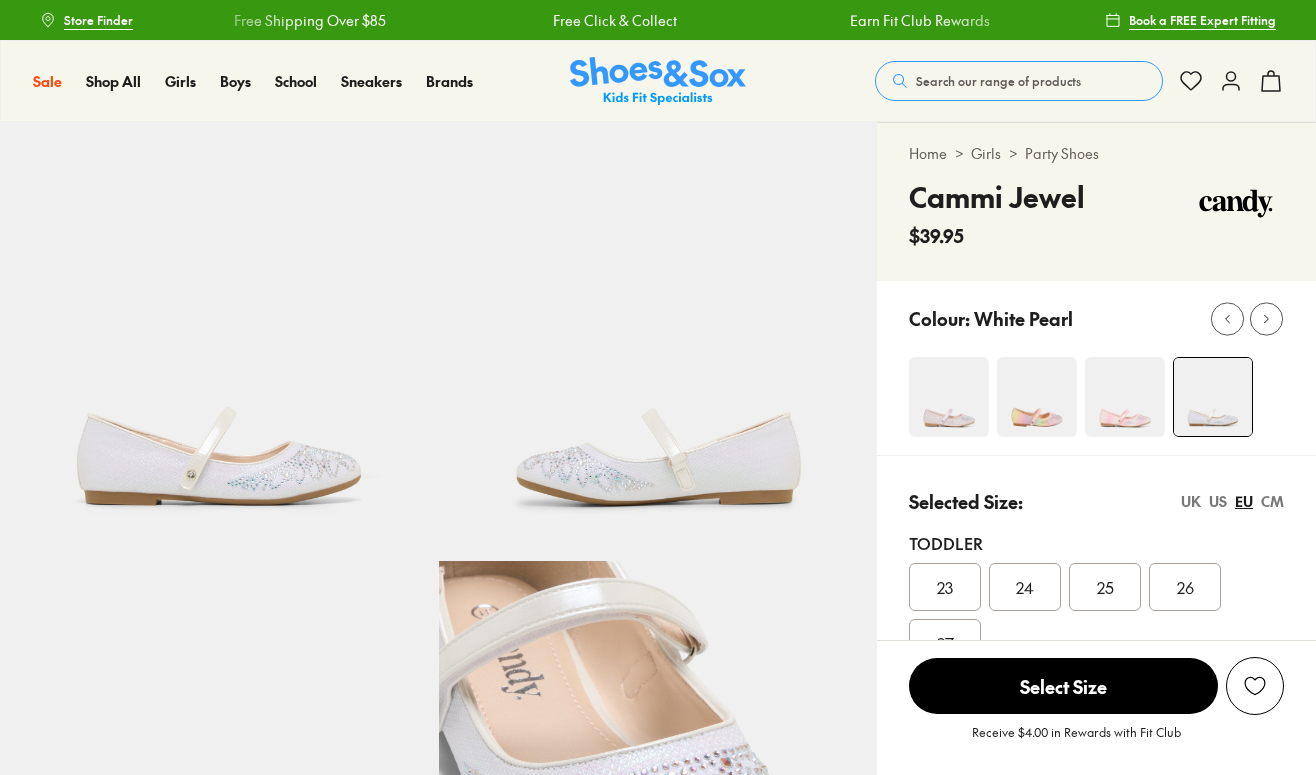 scroll, scrollTop: 0, scrollLeft: 0, axis: both 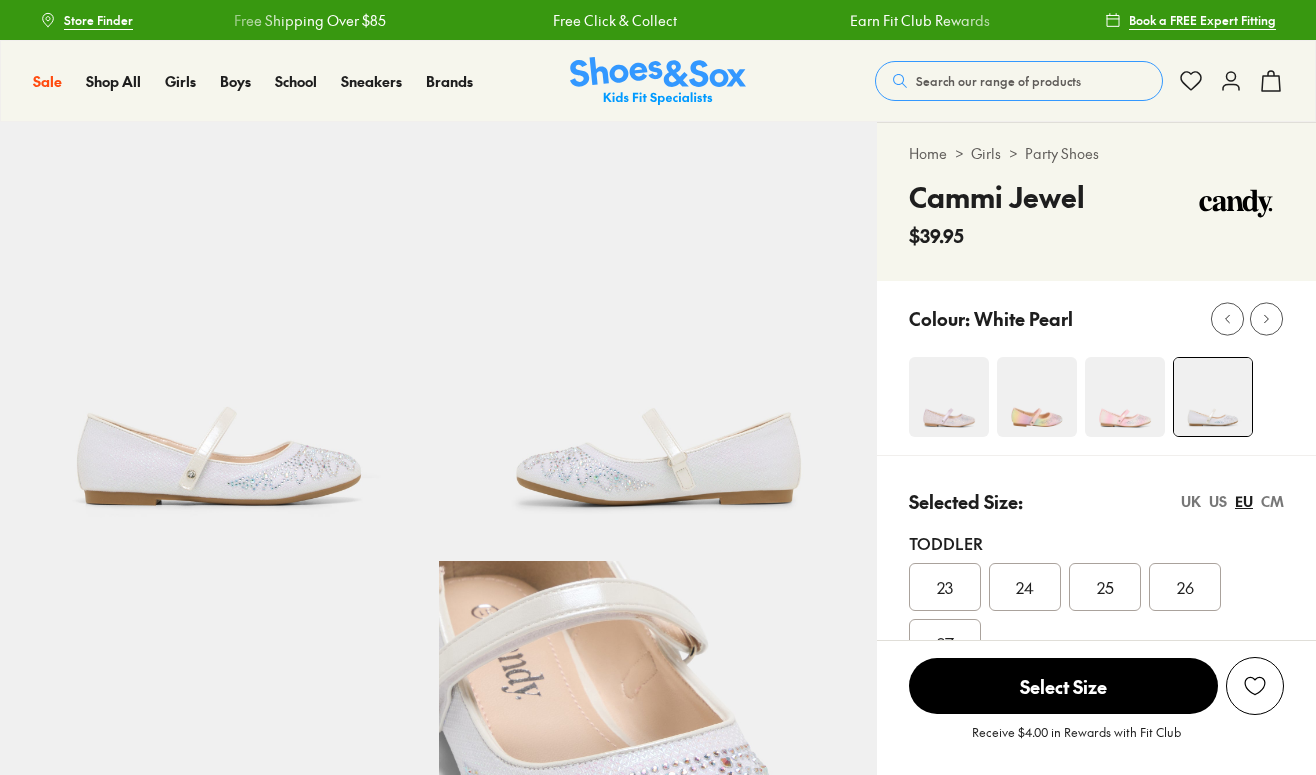 click at bounding box center (949, 397) 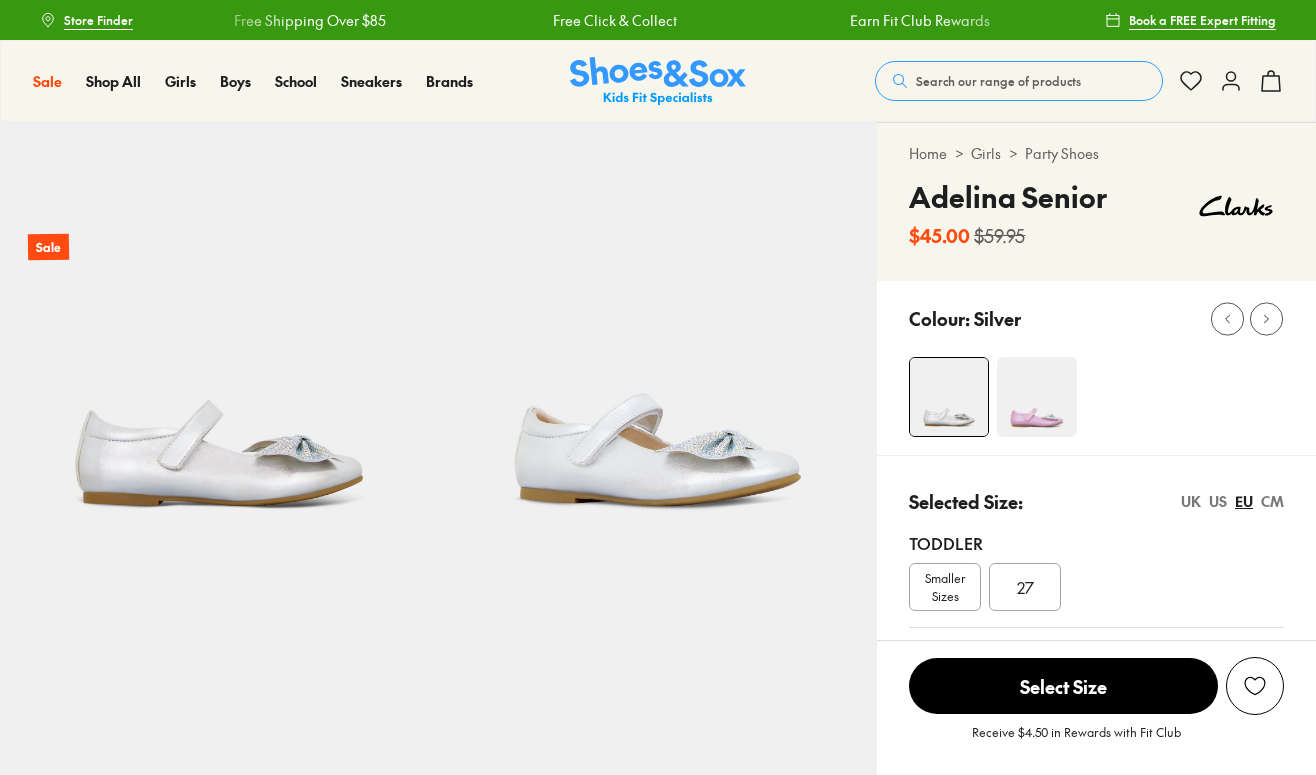 scroll, scrollTop: 179, scrollLeft: 0, axis: vertical 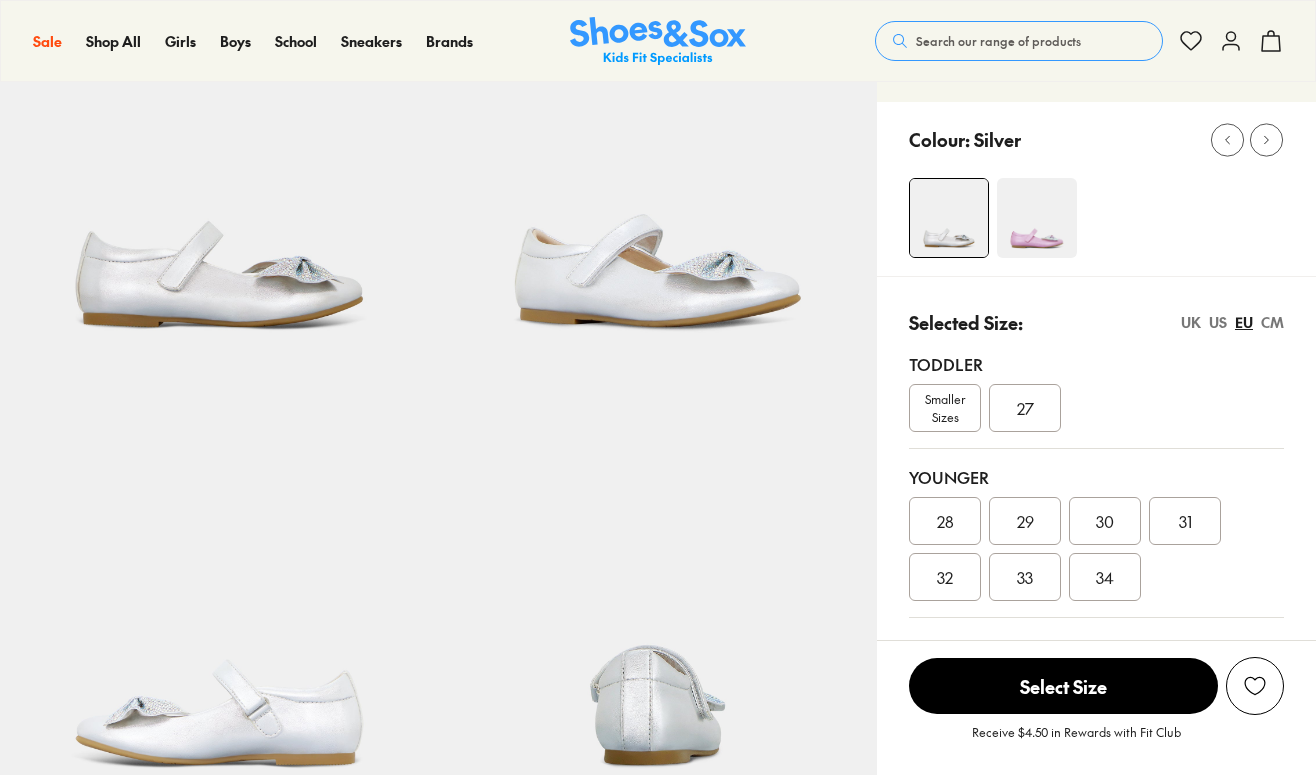 select on "*" 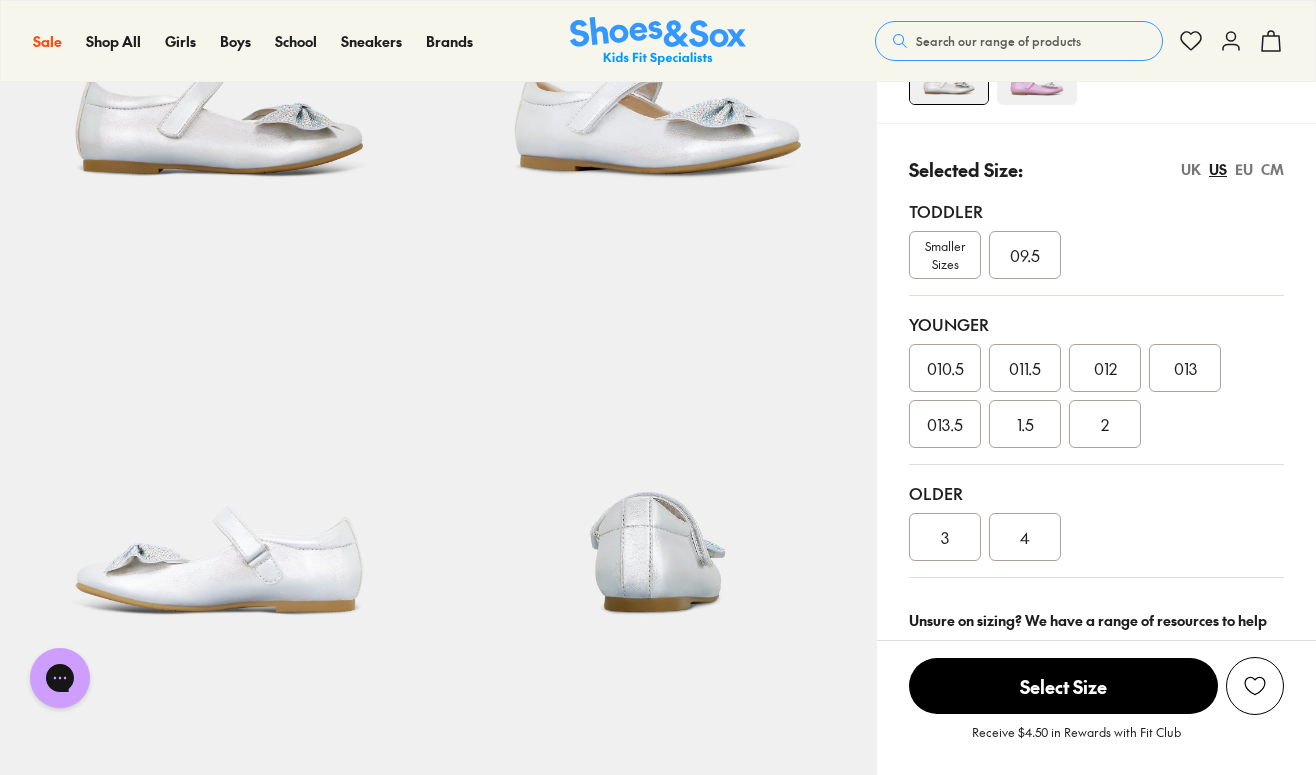 scroll, scrollTop: 332, scrollLeft: 0, axis: vertical 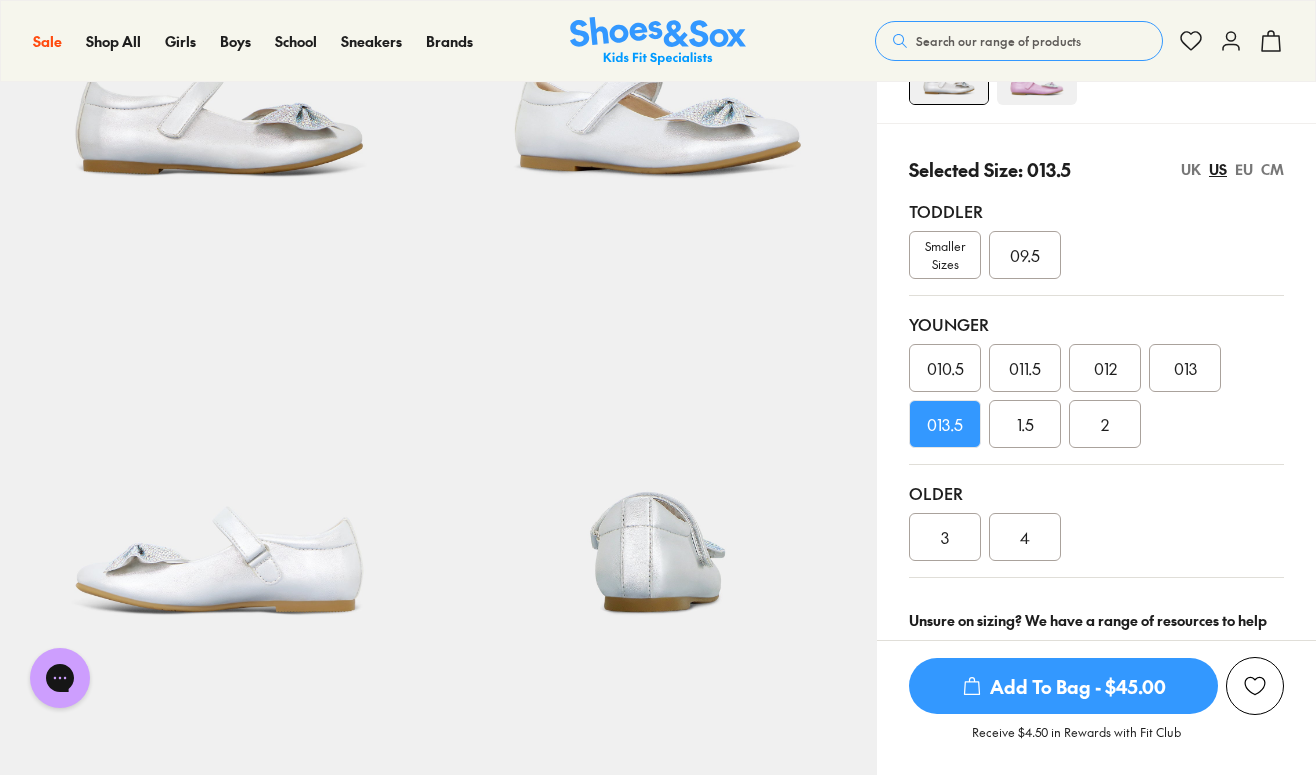 click on "Add To Bag - $45.00" at bounding box center [1063, 686] 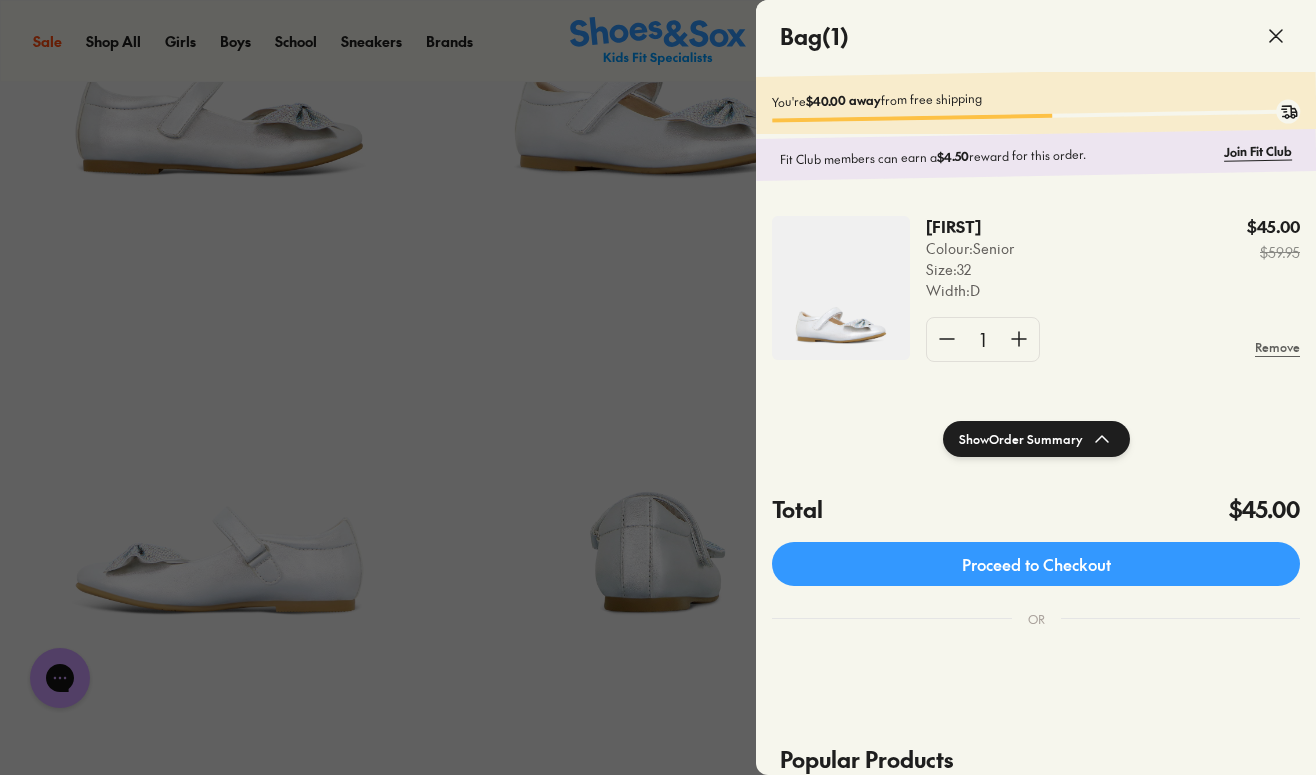 click 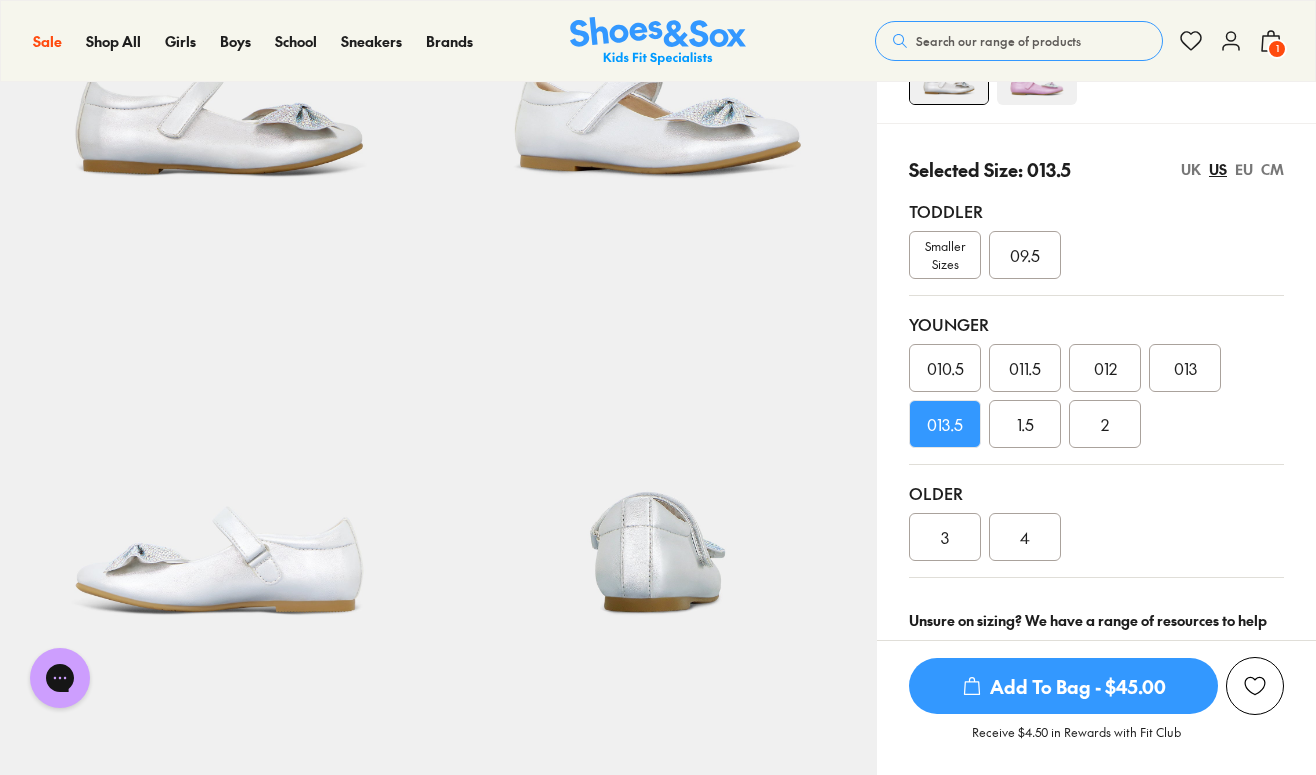 click on "Smaller Sizes" at bounding box center (945, 255) 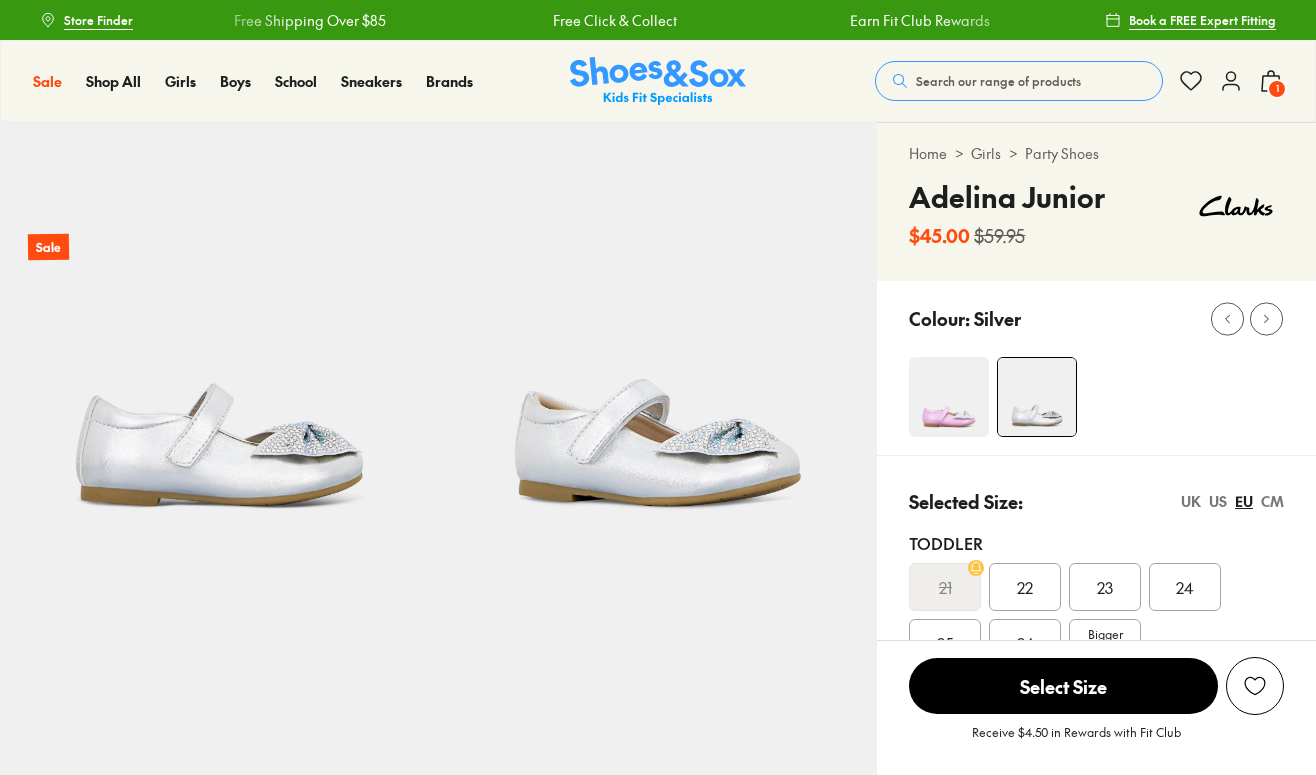 click on "US" at bounding box center [1218, 501] 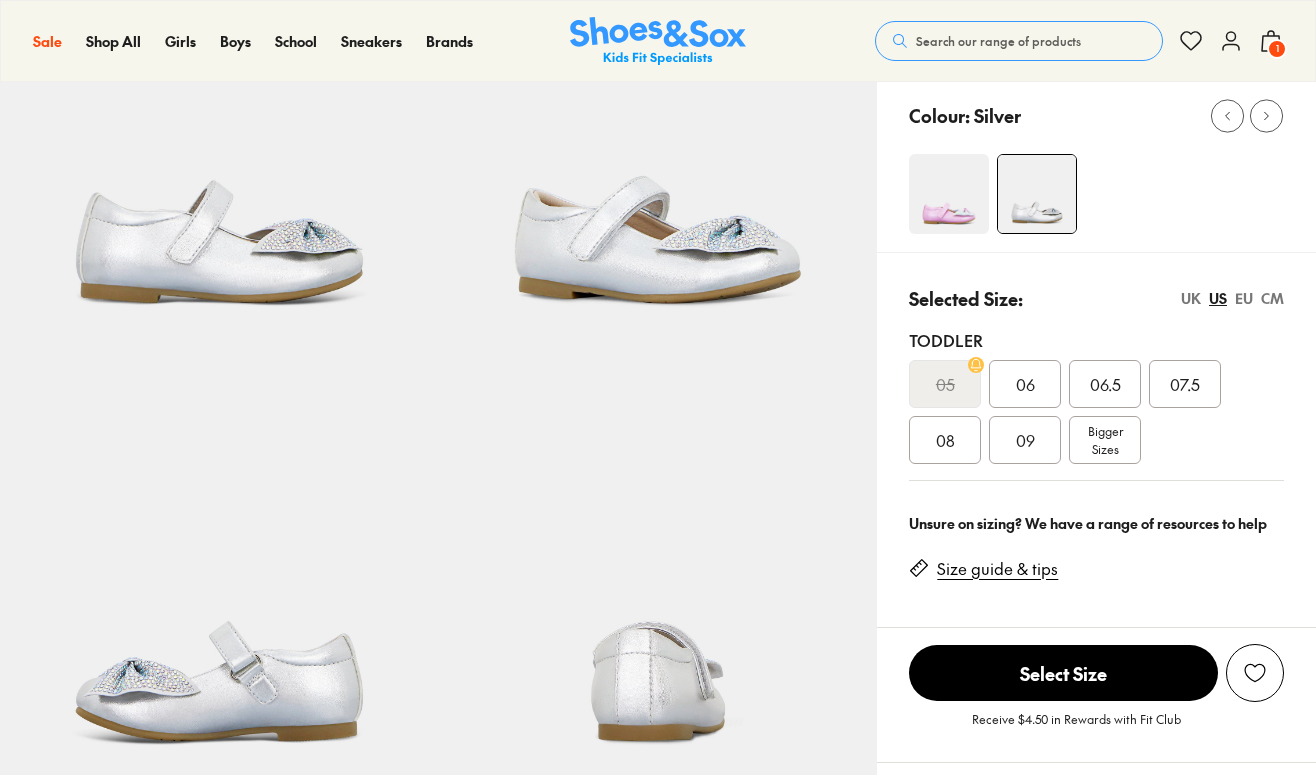 select on "*" 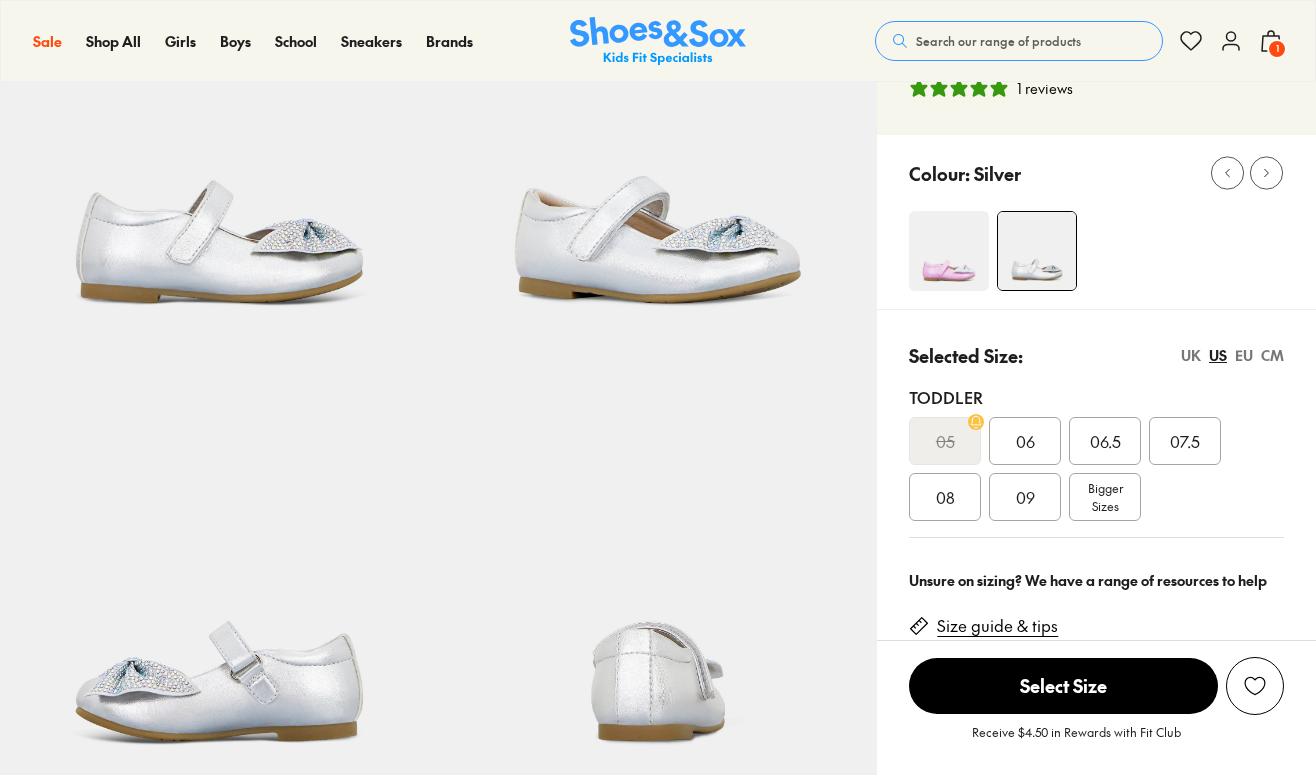 click on "06" at bounding box center (1025, 441) 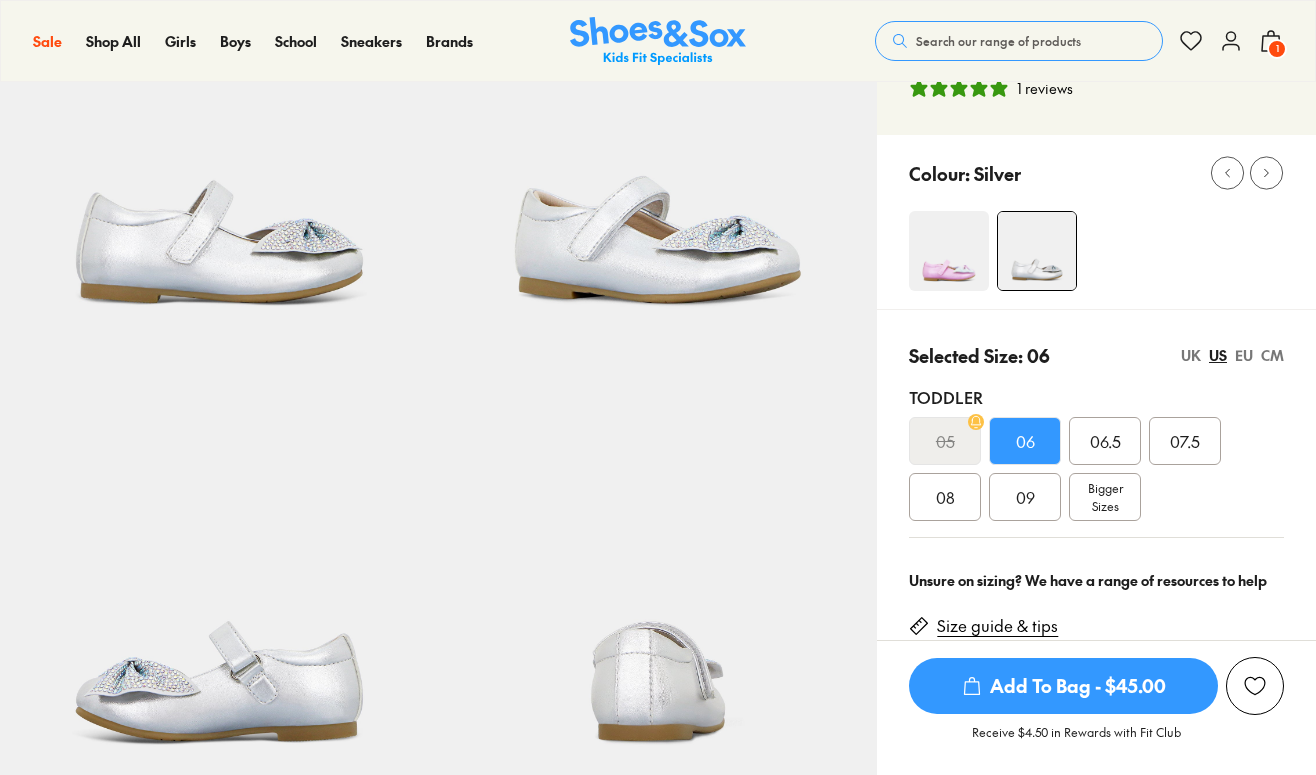 scroll, scrollTop: 203, scrollLeft: 0, axis: vertical 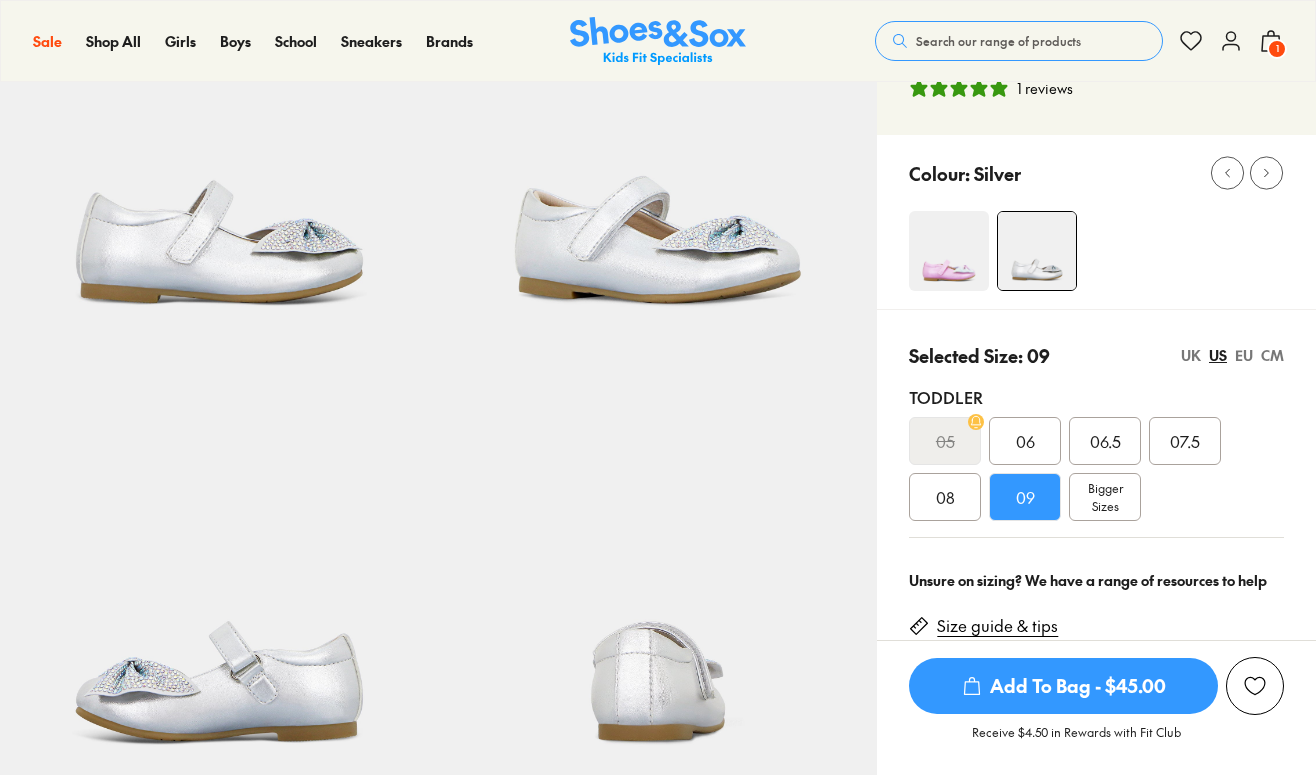click on "Add To Bag - $45.00" at bounding box center [1063, 686] 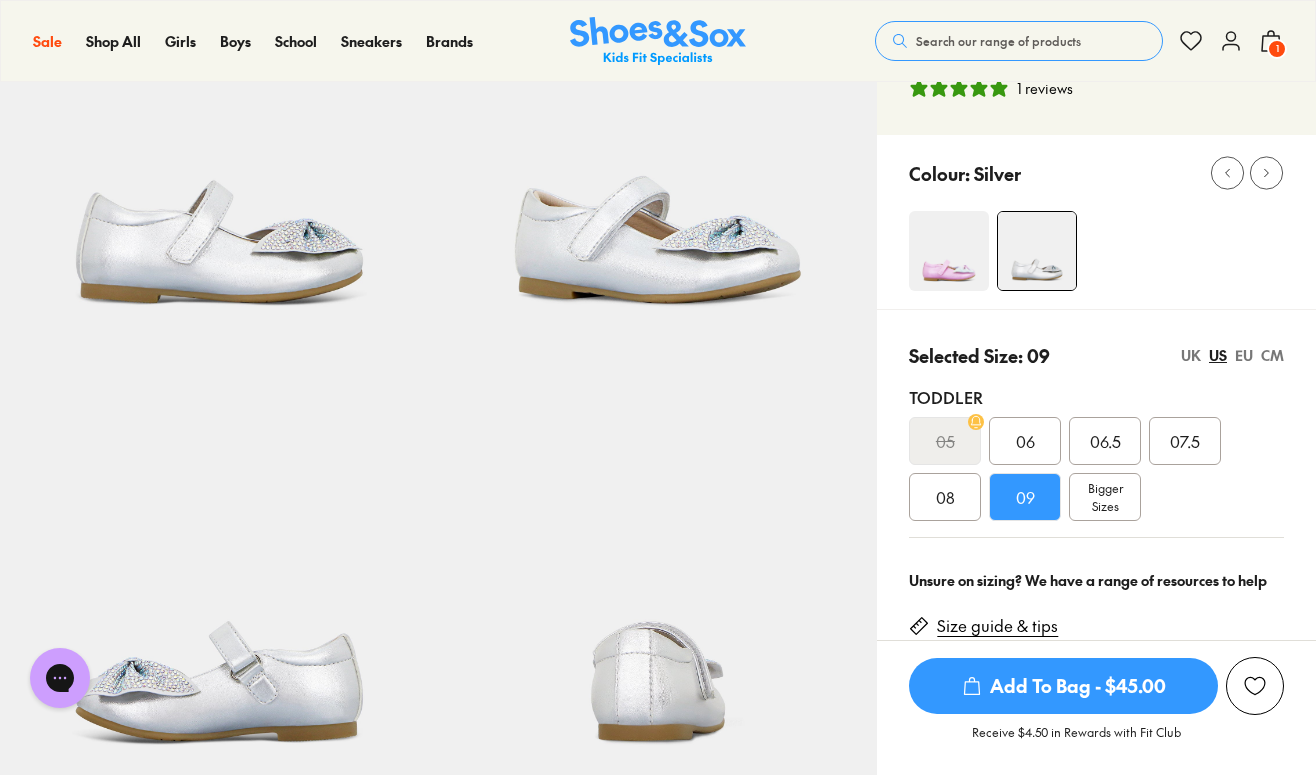 scroll, scrollTop: 0, scrollLeft: 0, axis: both 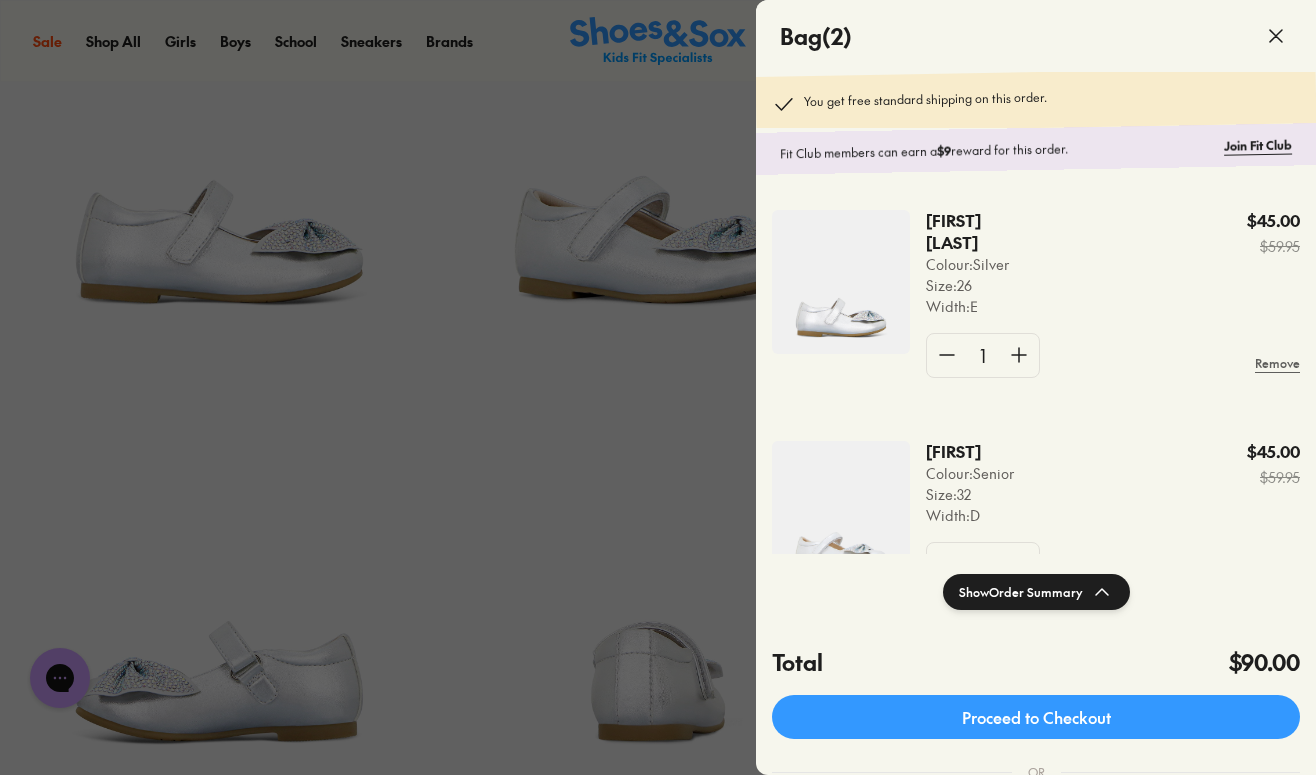 click 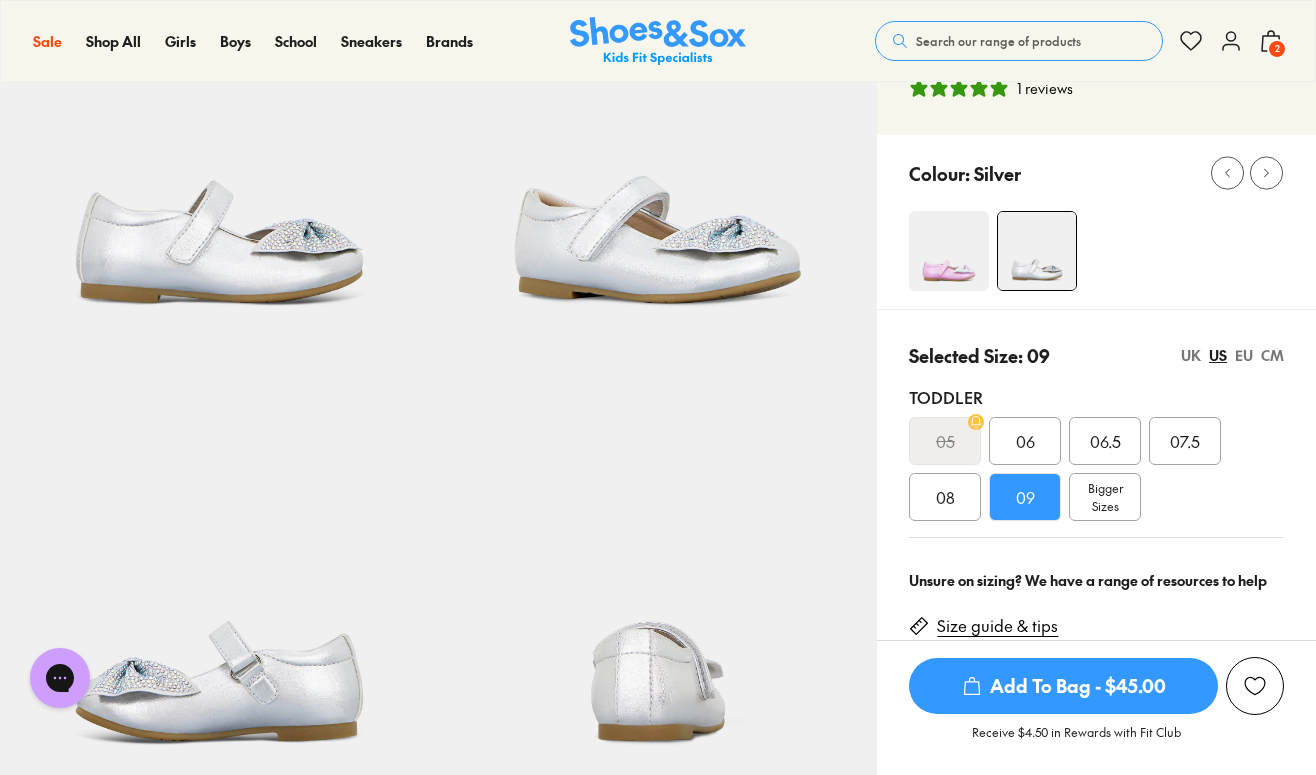 drag, startPoint x: 1015, startPoint y: 429, endPoint x: 1017, endPoint y: 416, distance: 13.152946 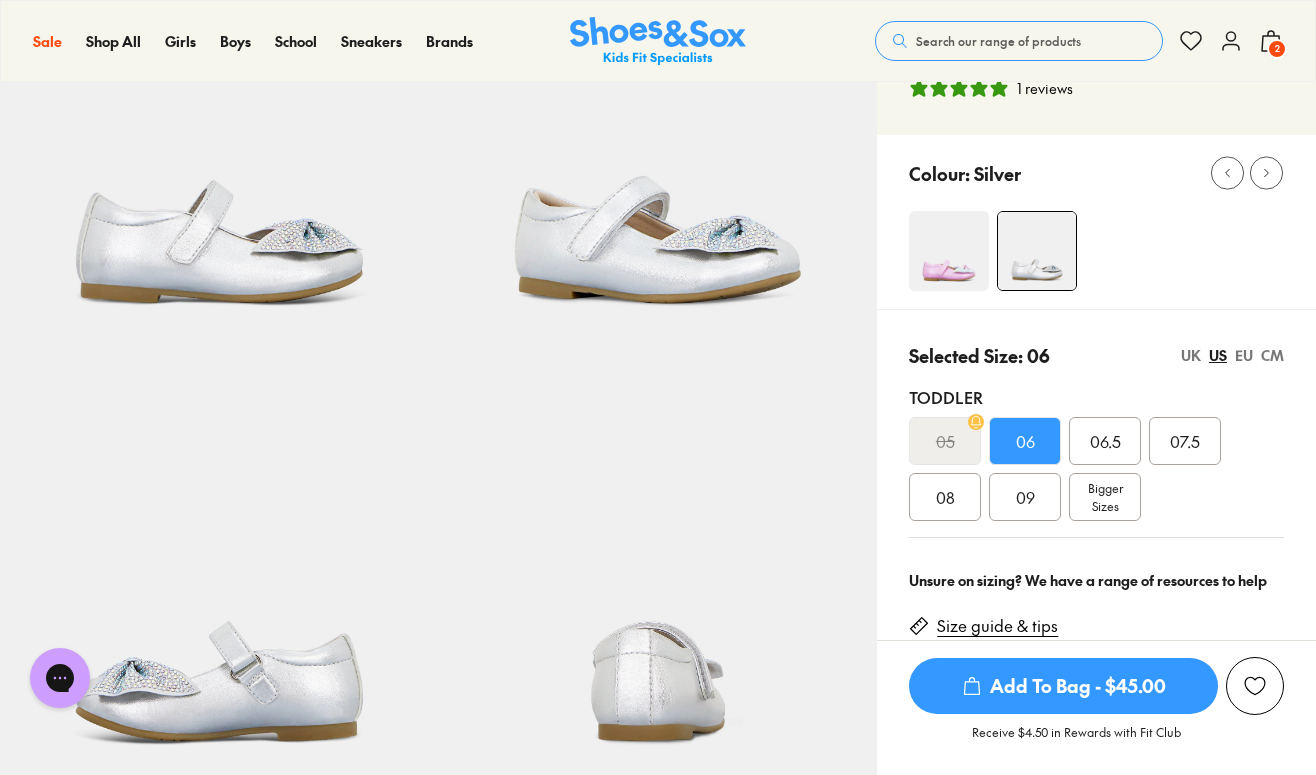 click on "Add To Bag - $45.00" at bounding box center (1063, 686) 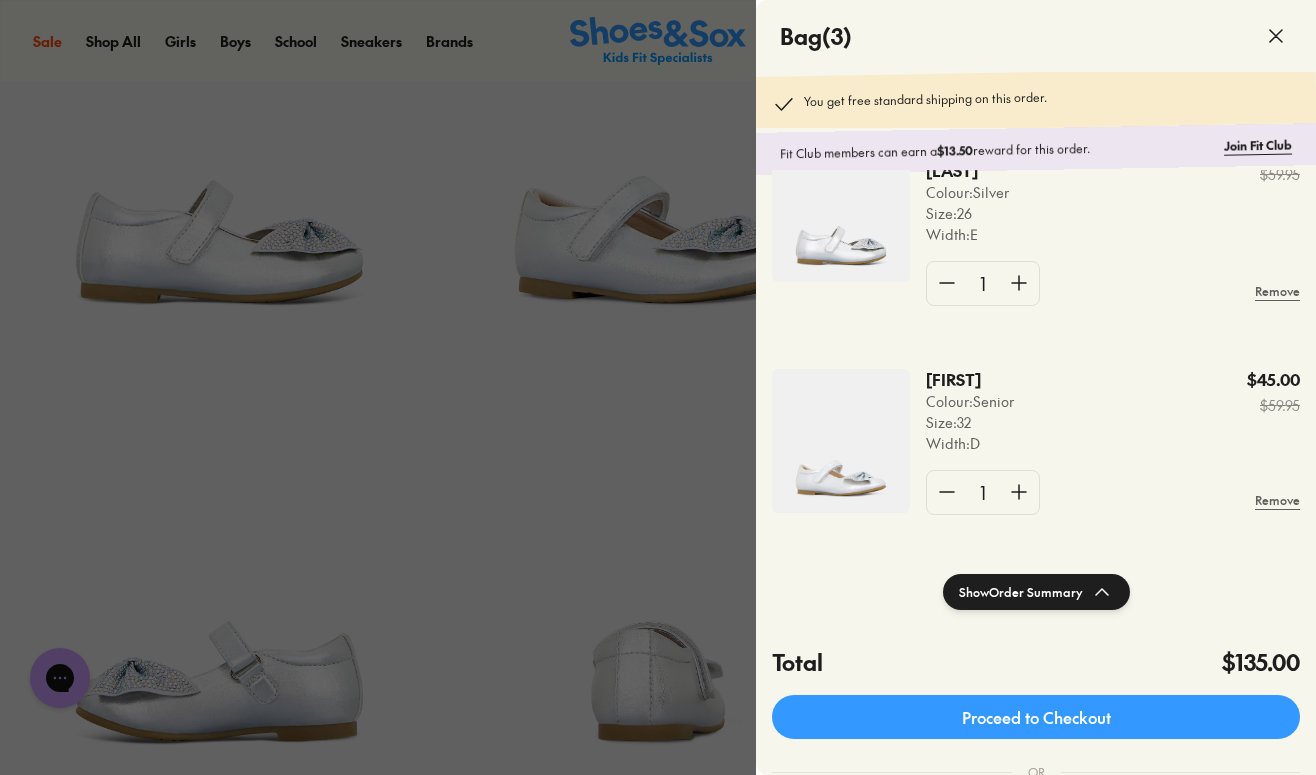 scroll, scrollTop: 306, scrollLeft: 0, axis: vertical 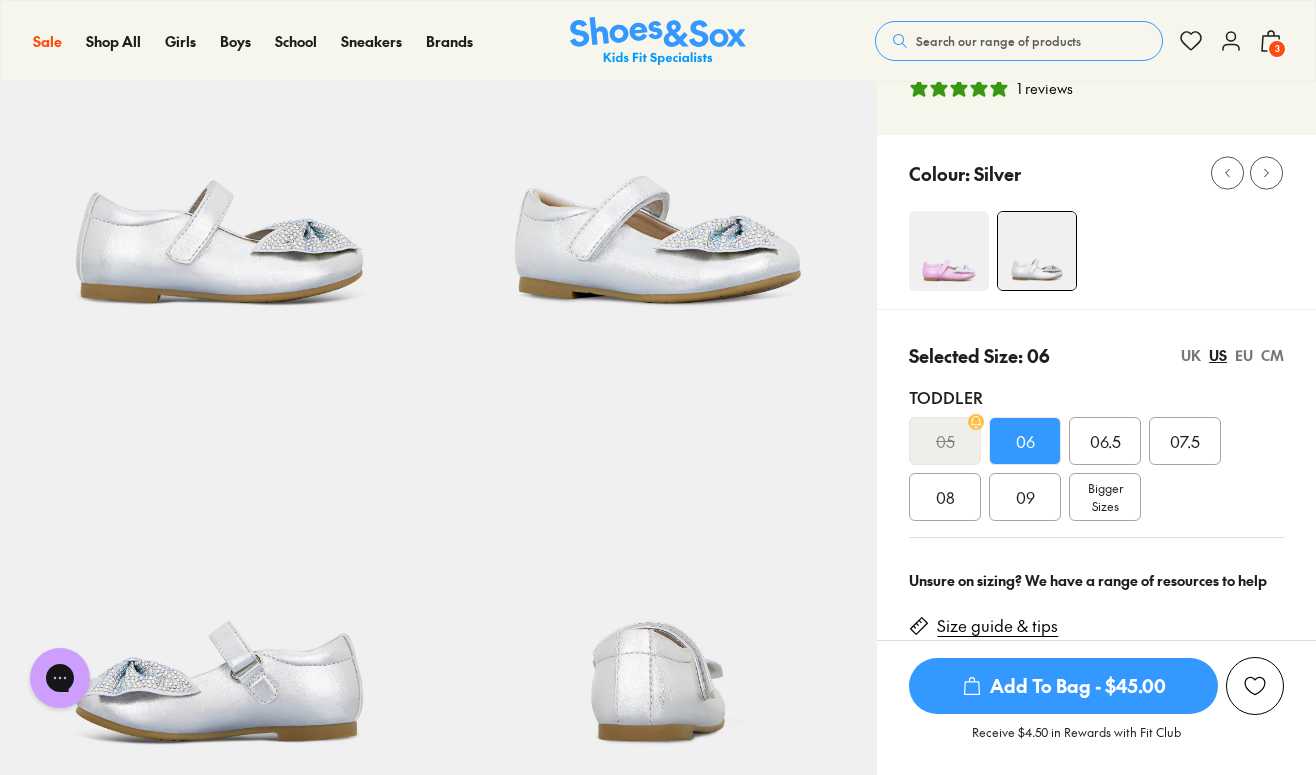 click on "3" at bounding box center [1277, 49] 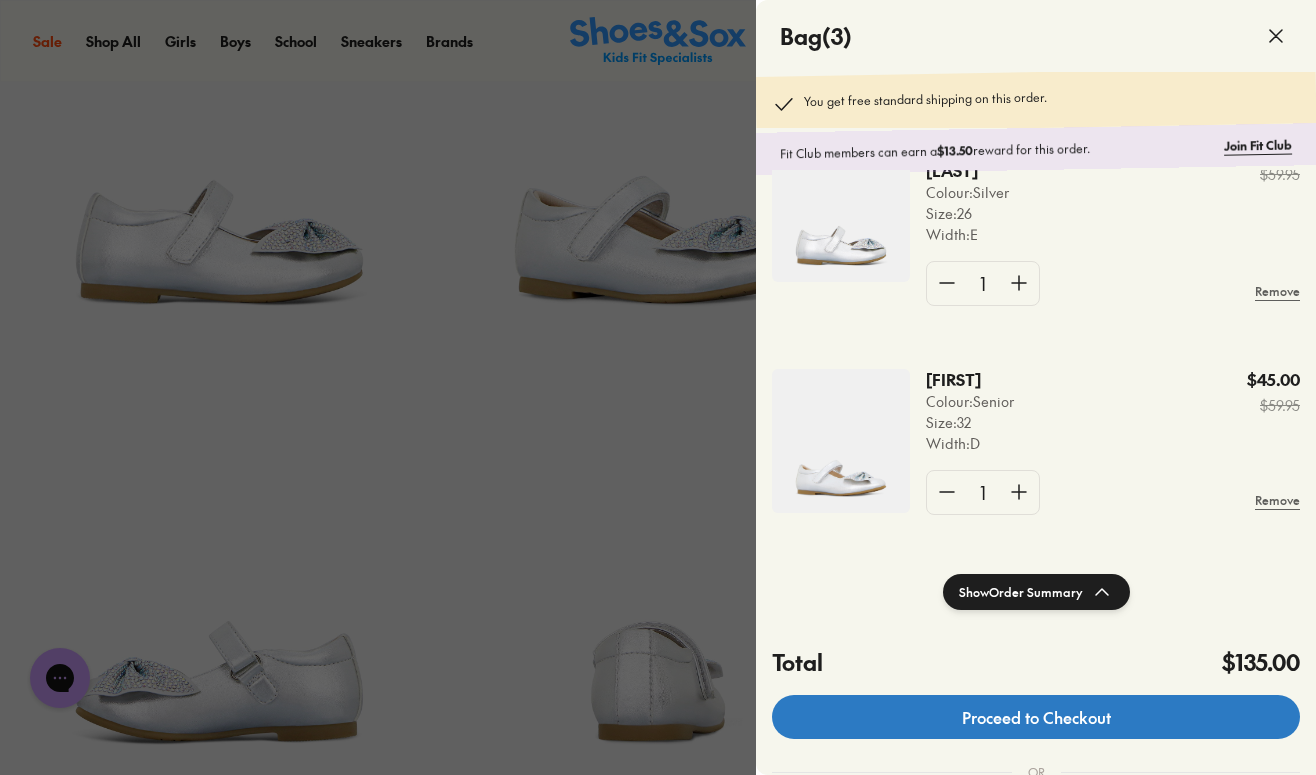 click on "Proceed to Checkout" 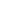 scroll, scrollTop: 0, scrollLeft: 0, axis: both 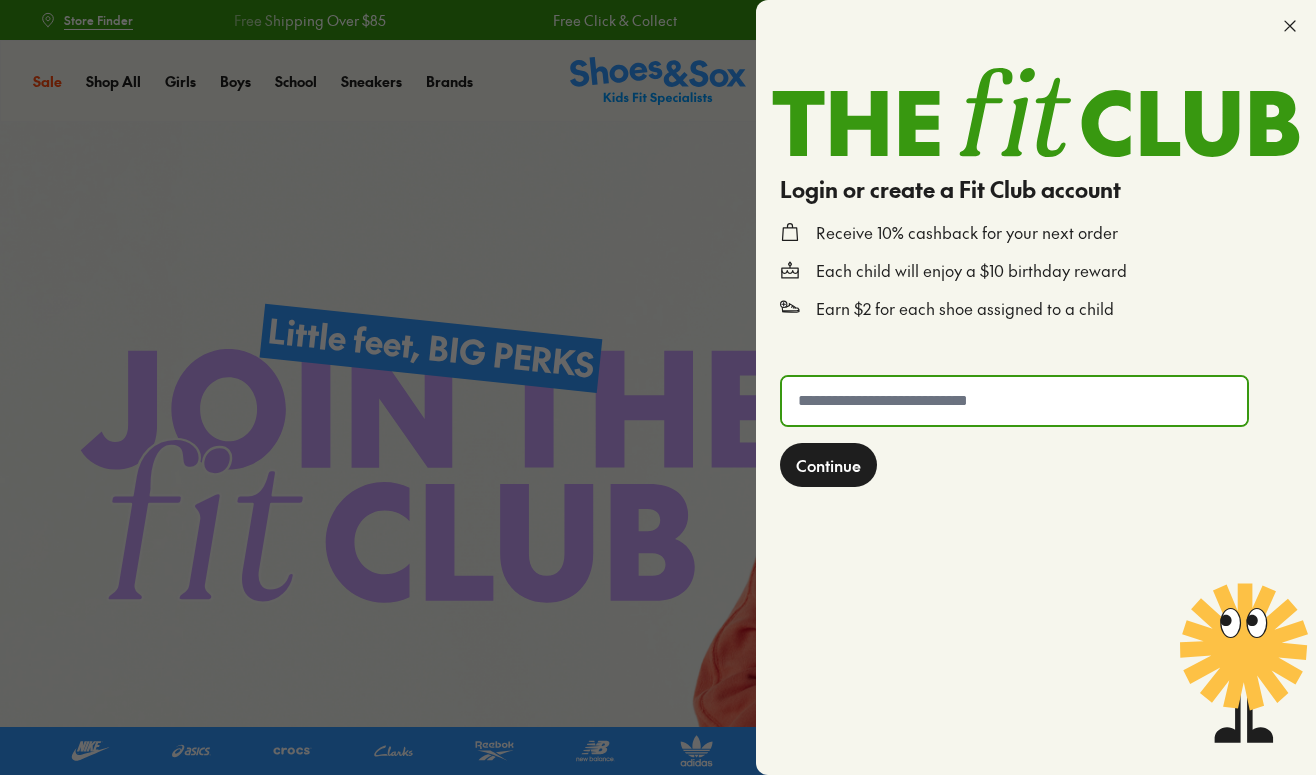 click 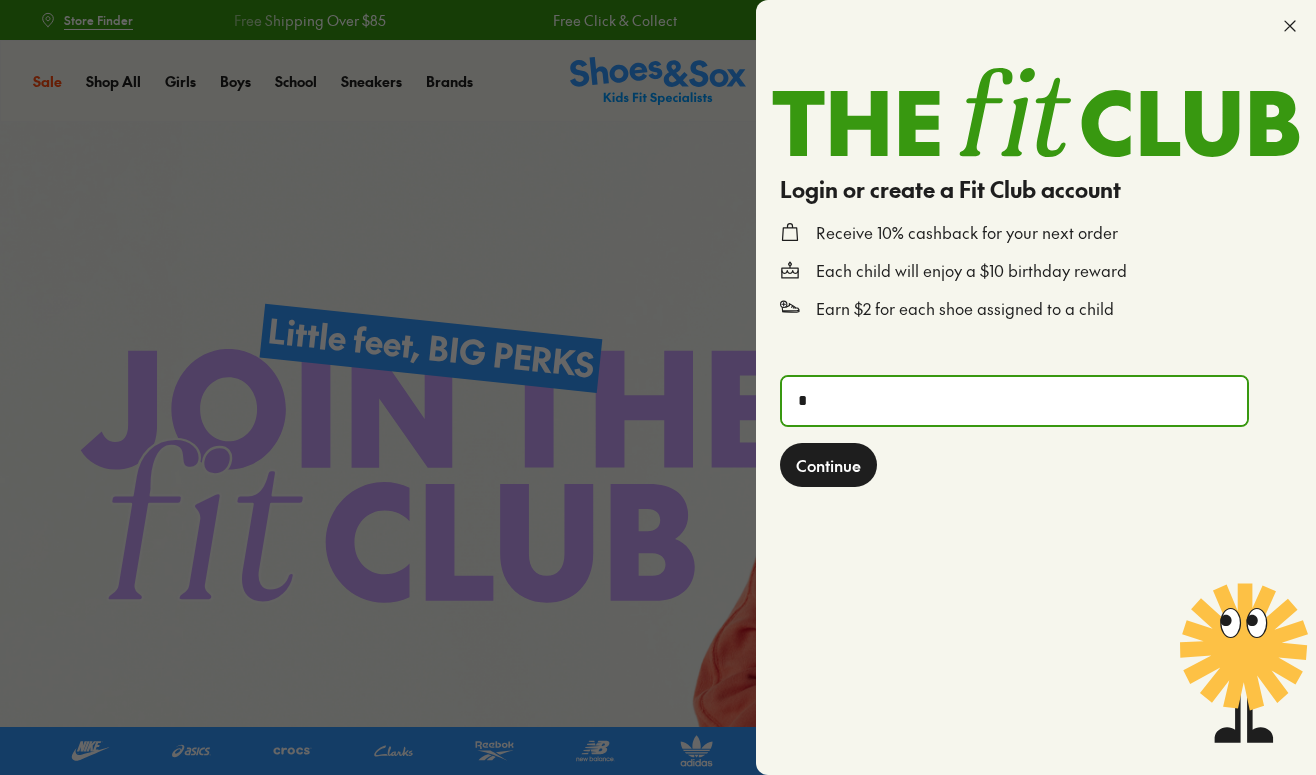 scroll, scrollTop: 0, scrollLeft: 0, axis: both 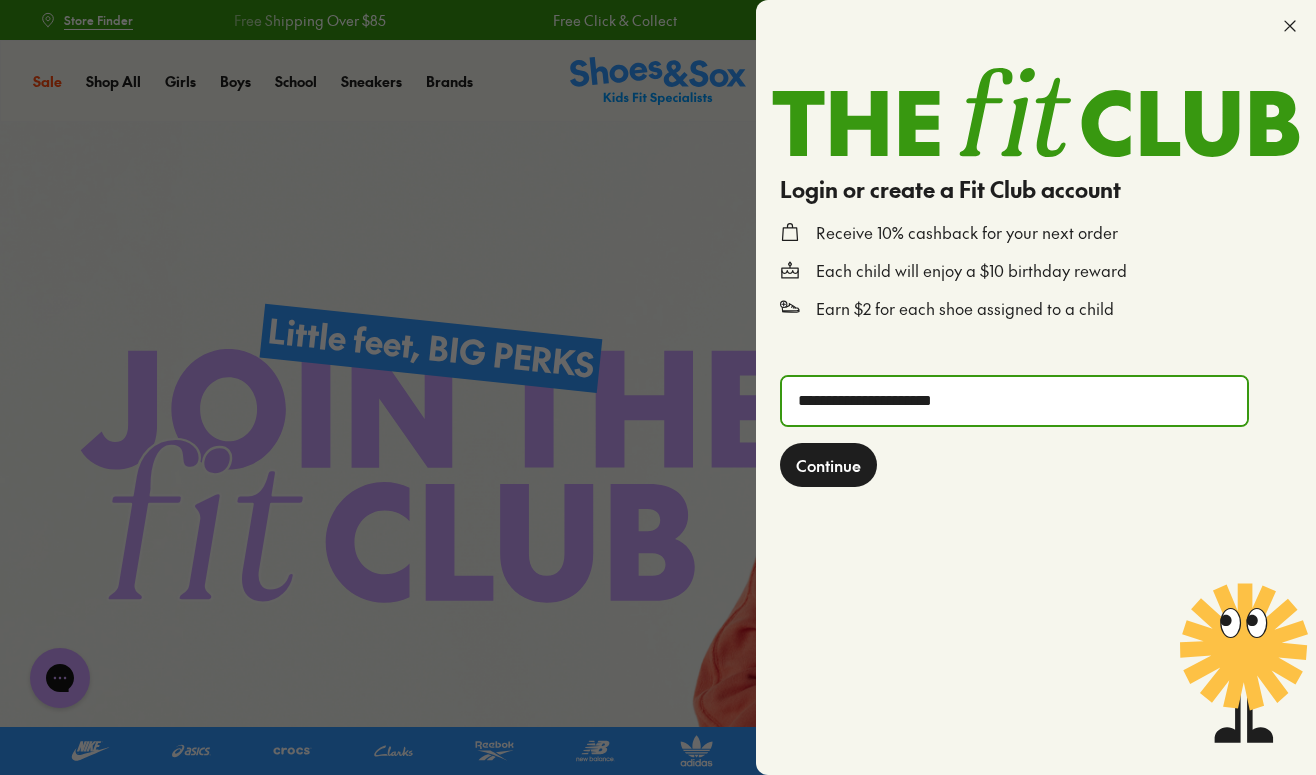 type on "**********" 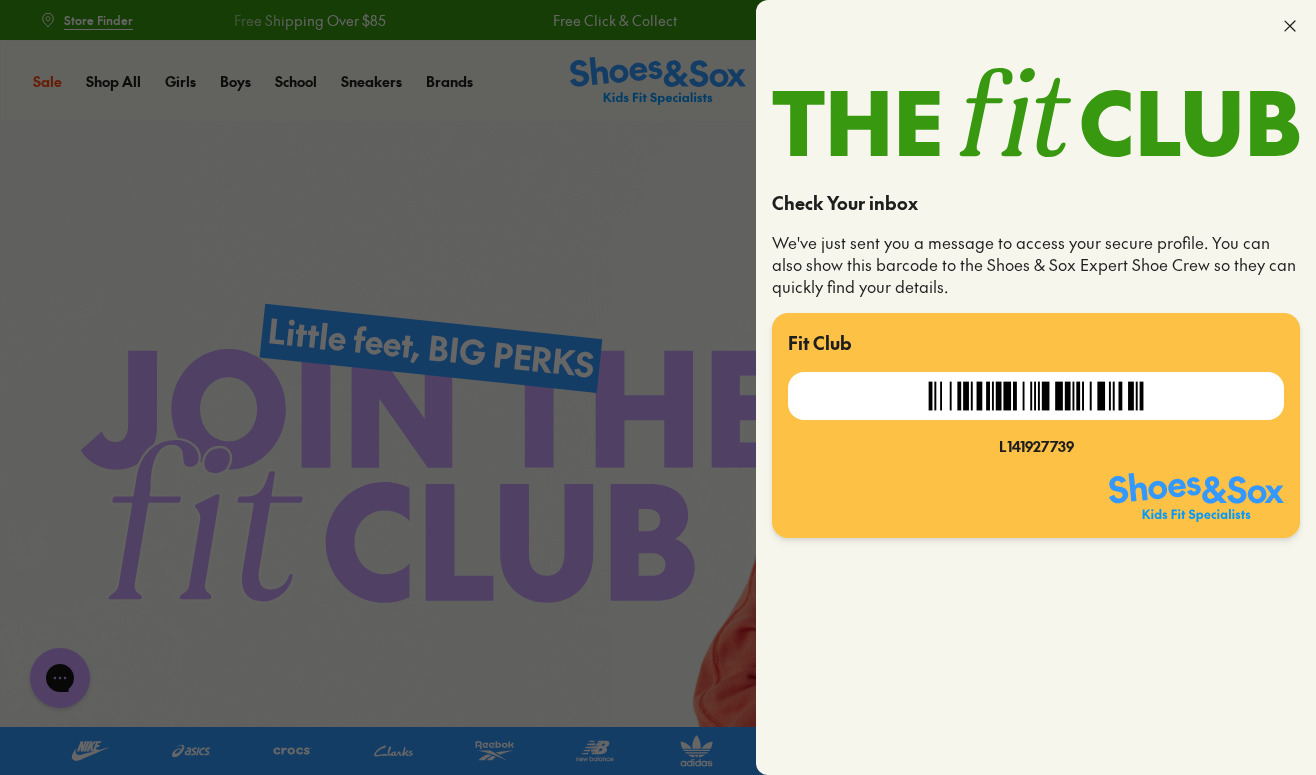 click 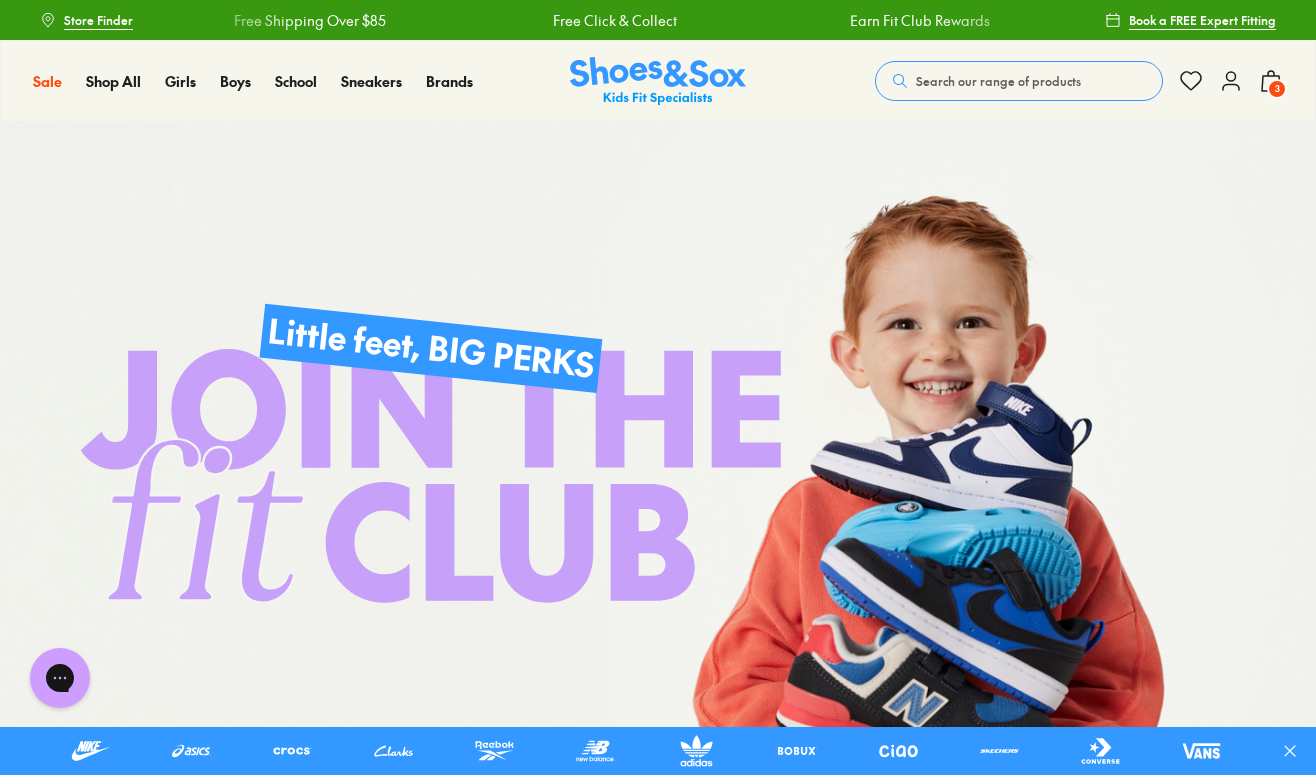 click on "3" at bounding box center [1277, 89] 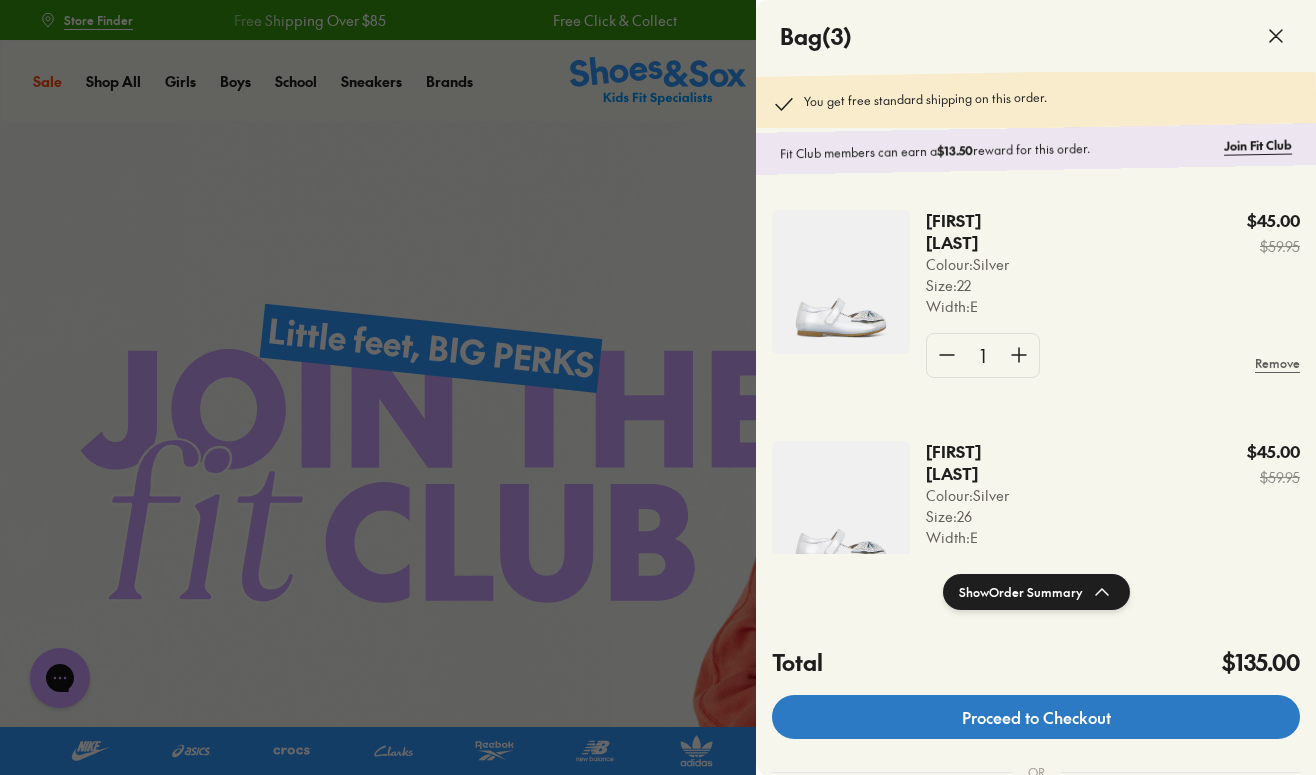 click on "Proceed to Checkout" 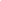 scroll, scrollTop: 0, scrollLeft: 0, axis: both 